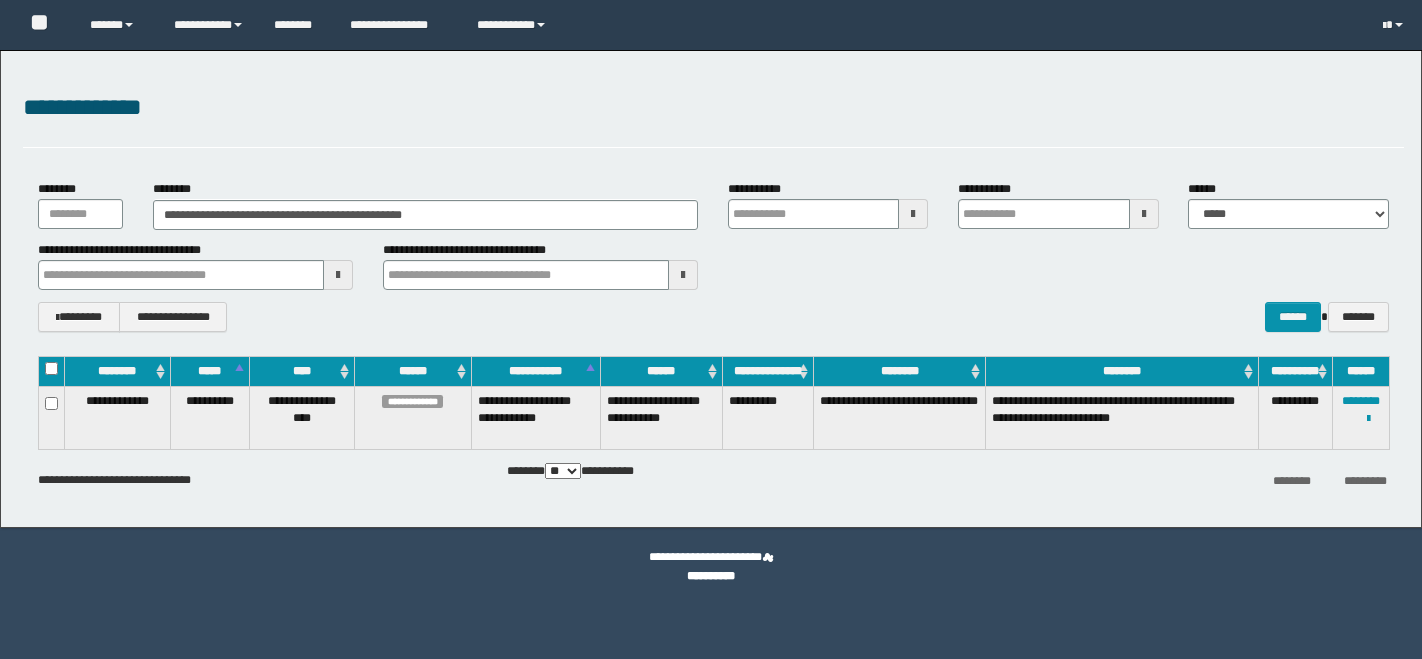 scroll, scrollTop: 0, scrollLeft: 0, axis: both 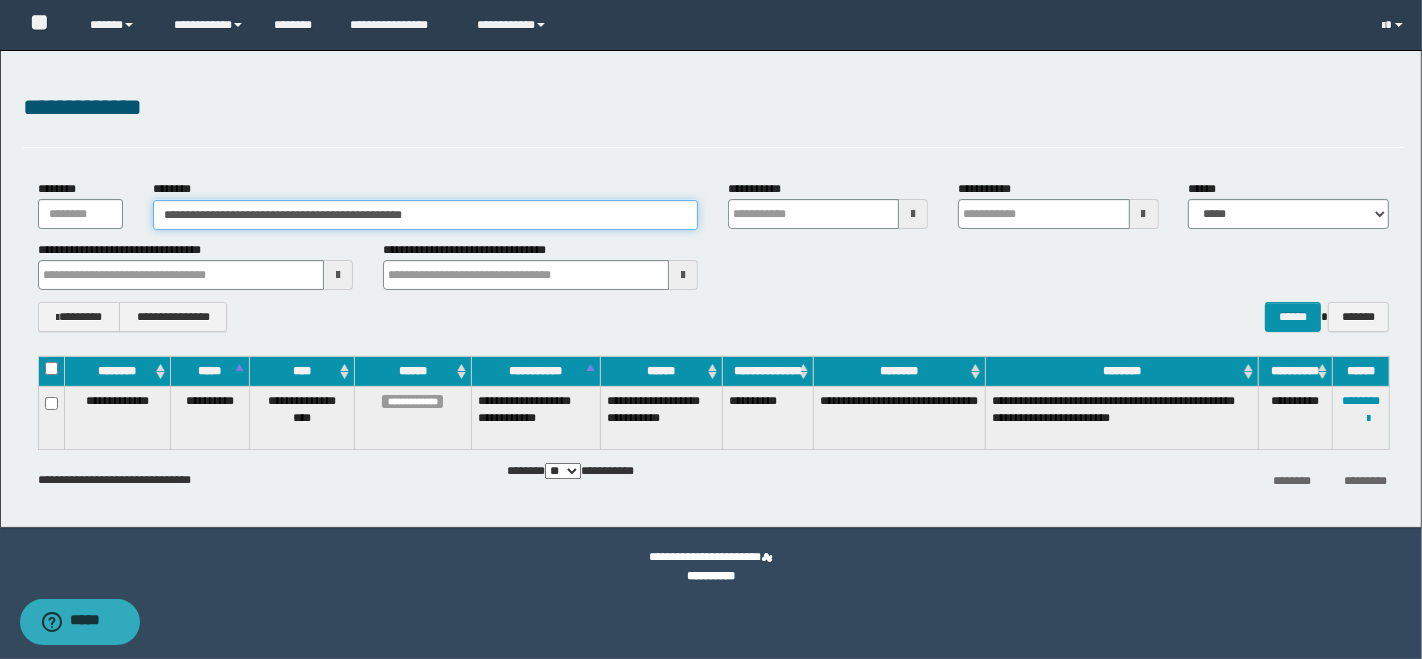 drag, startPoint x: 488, startPoint y: 218, endPoint x: 160, endPoint y: 218, distance: 328 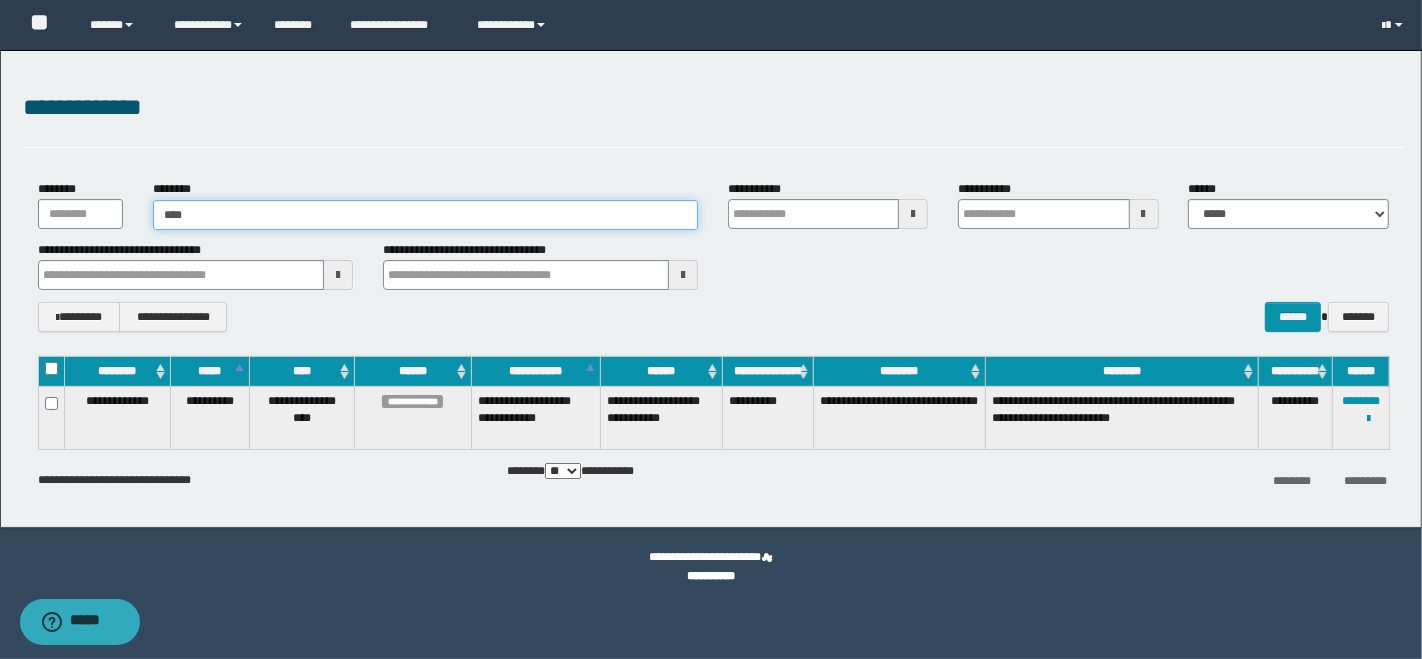 type on "*****" 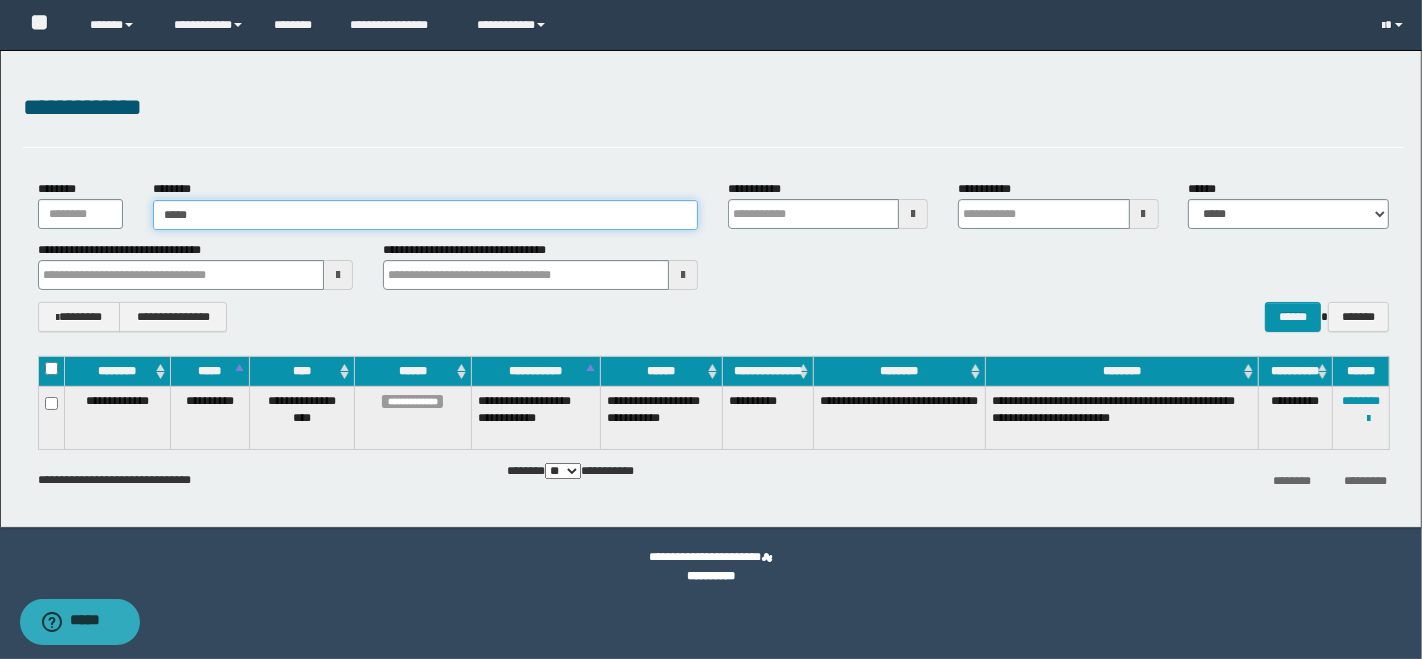 type on "*****" 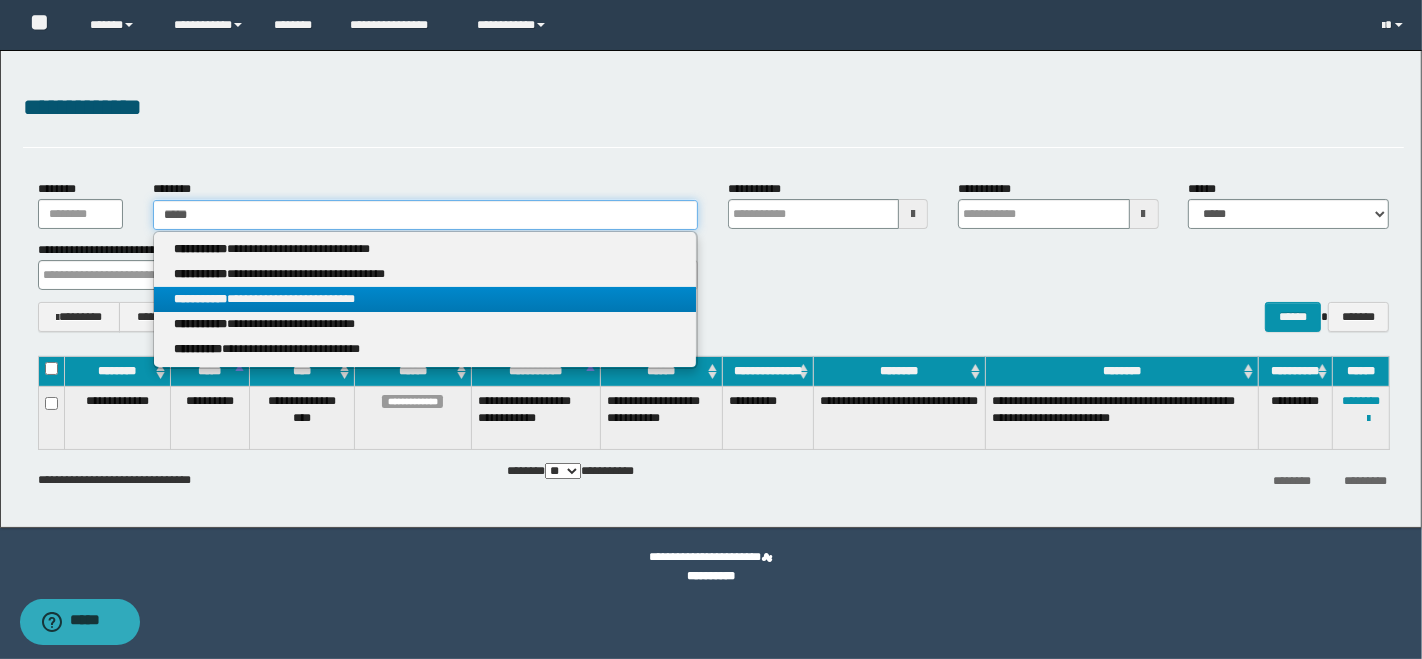 type on "*****" 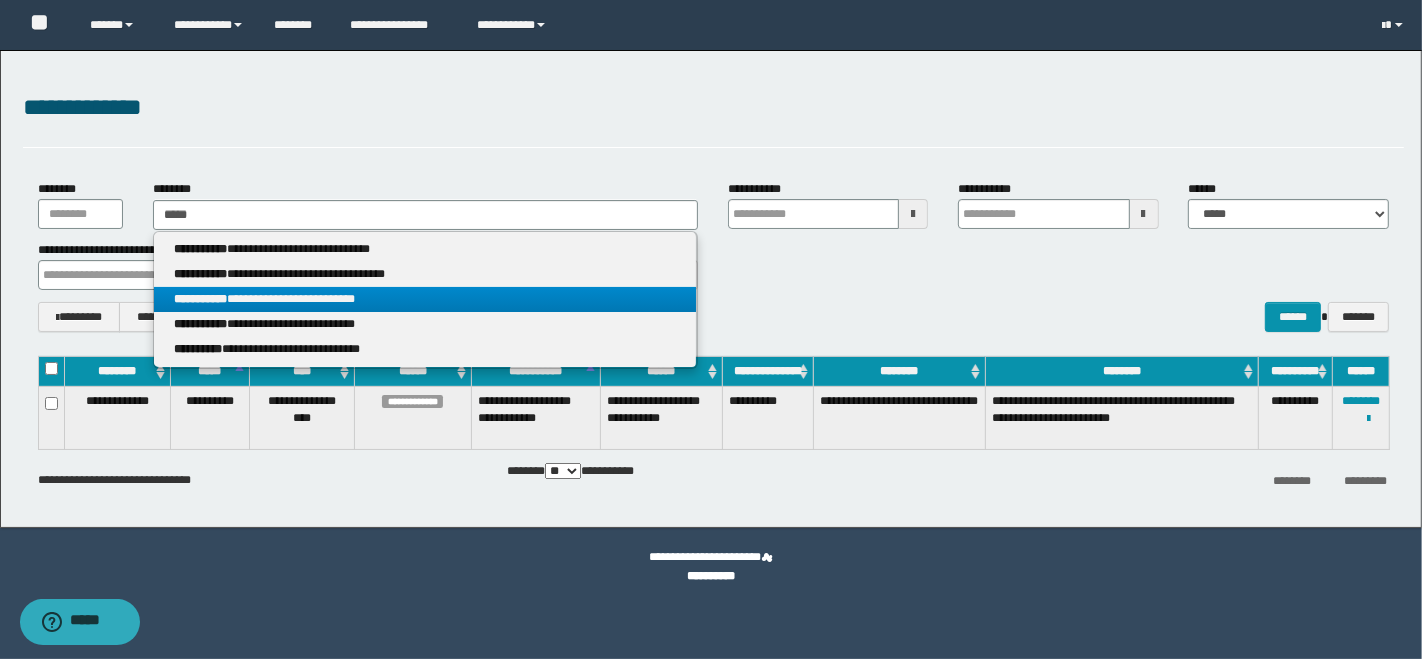 click on "**********" at bounding box center [425, 299] 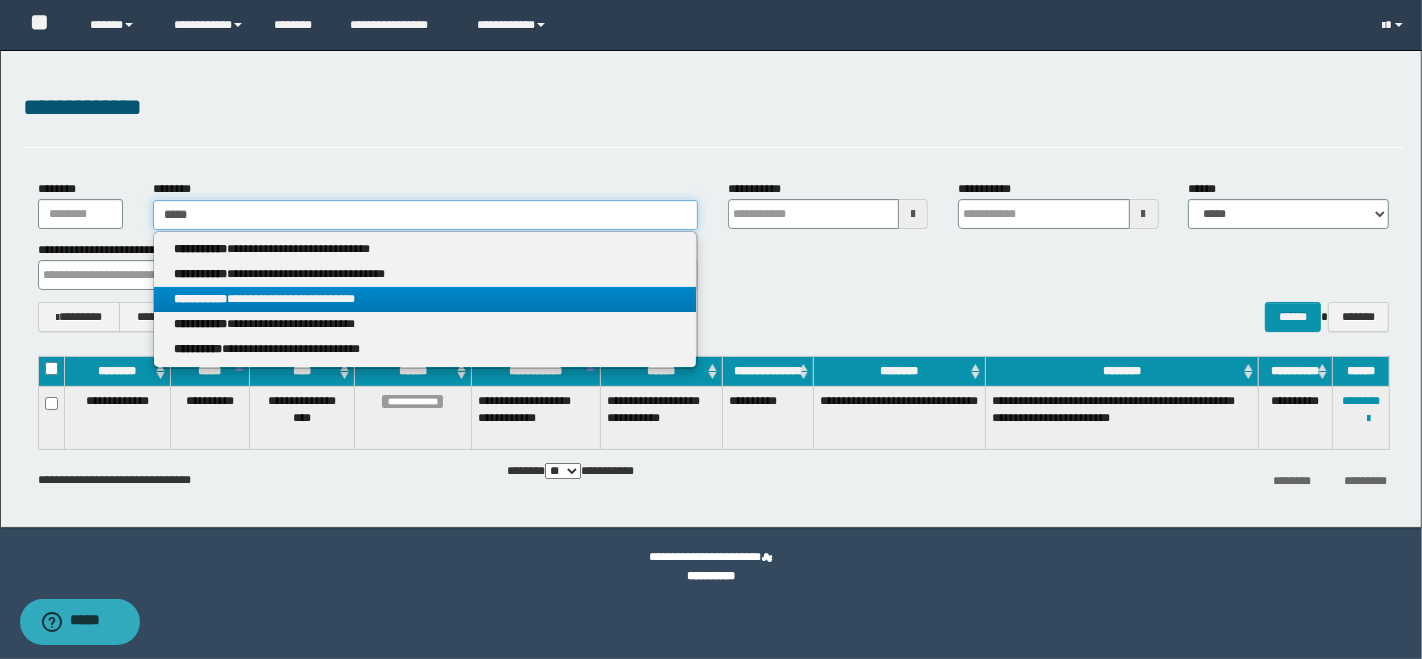 type 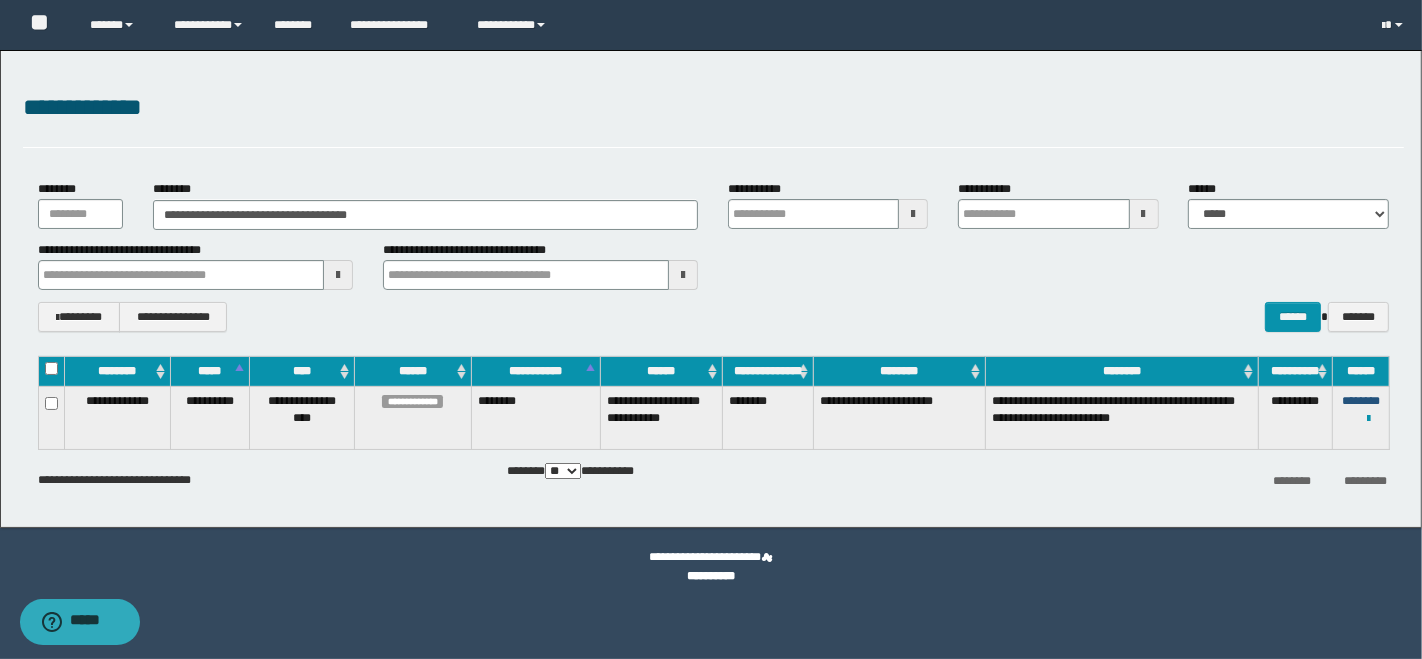 click on "********" at bounding box center [1361, 401] 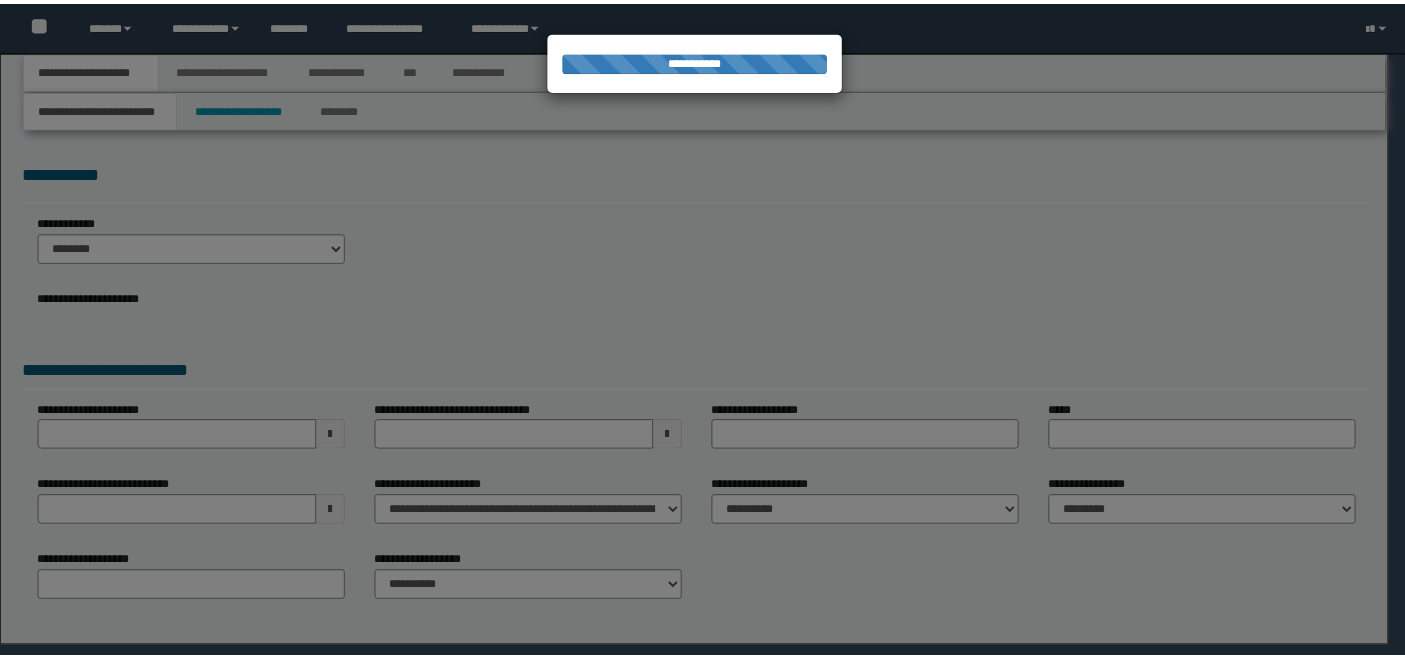 scroll, scrollTop: 0, scrollLeft: 0, axis: both 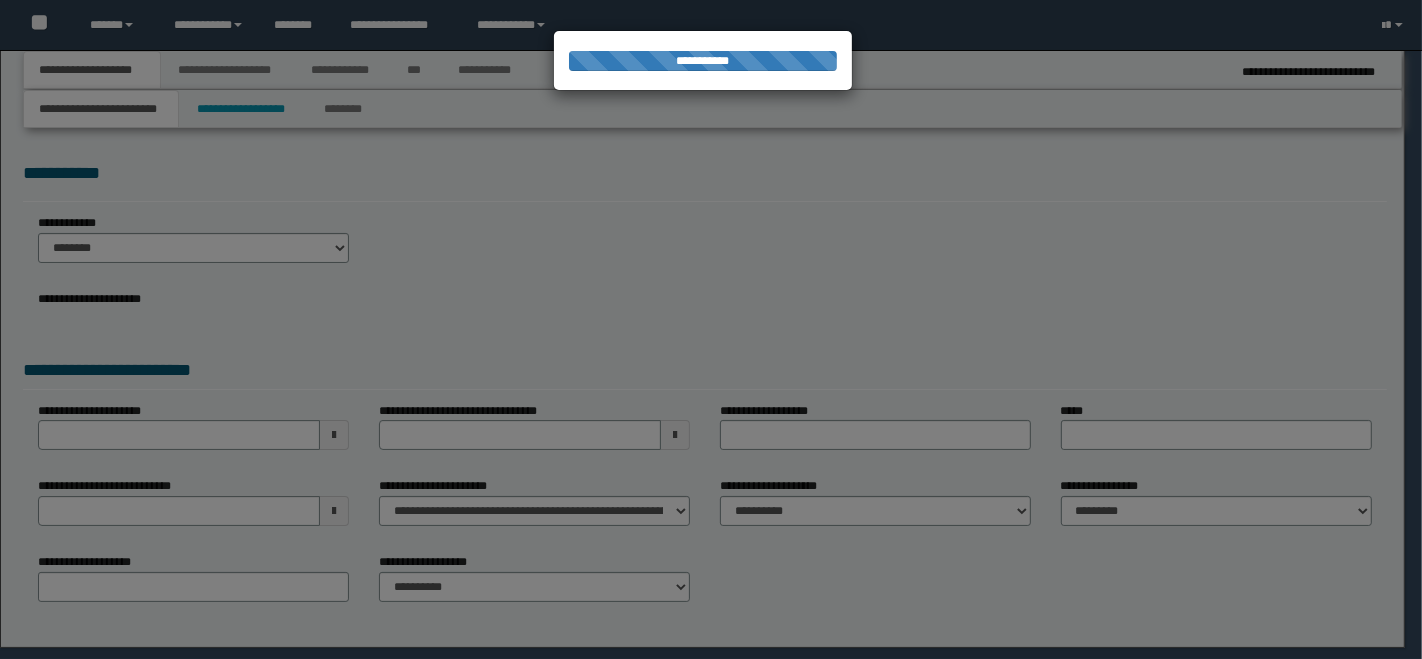 select on "*" 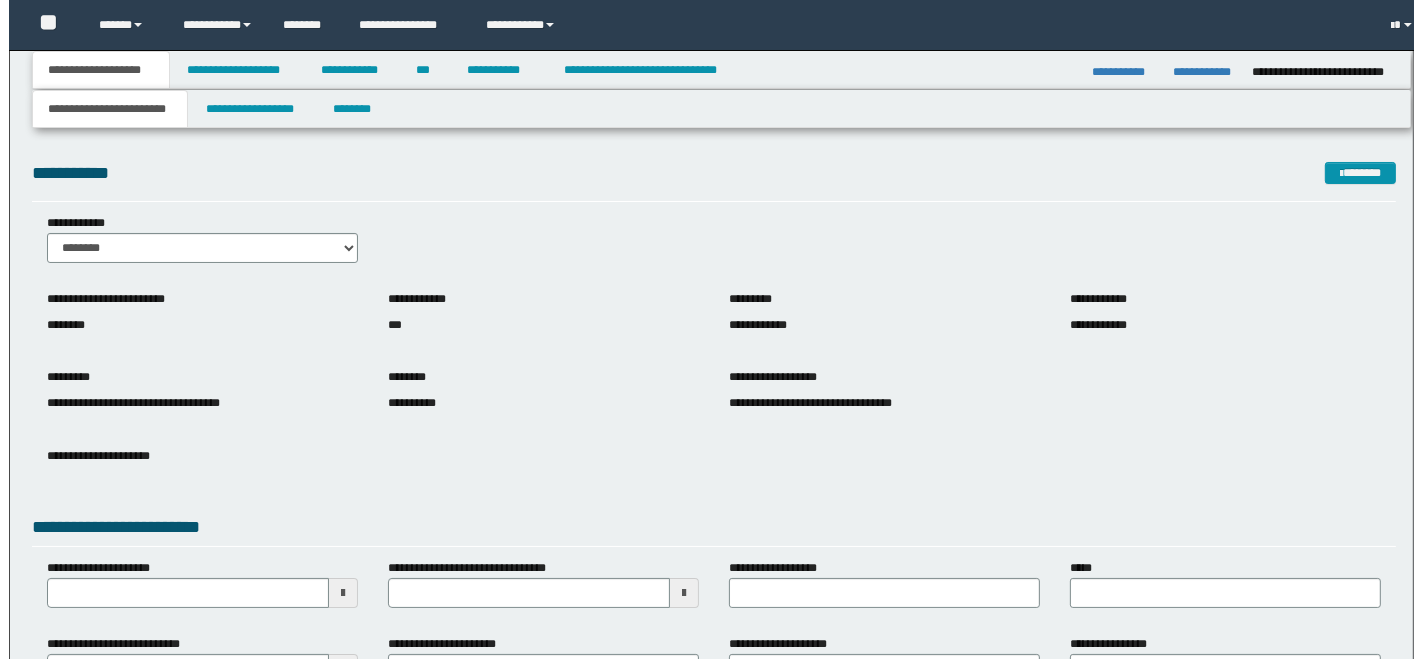 scroll, scrollTop: 0, scrollLeft: 0, axis: both 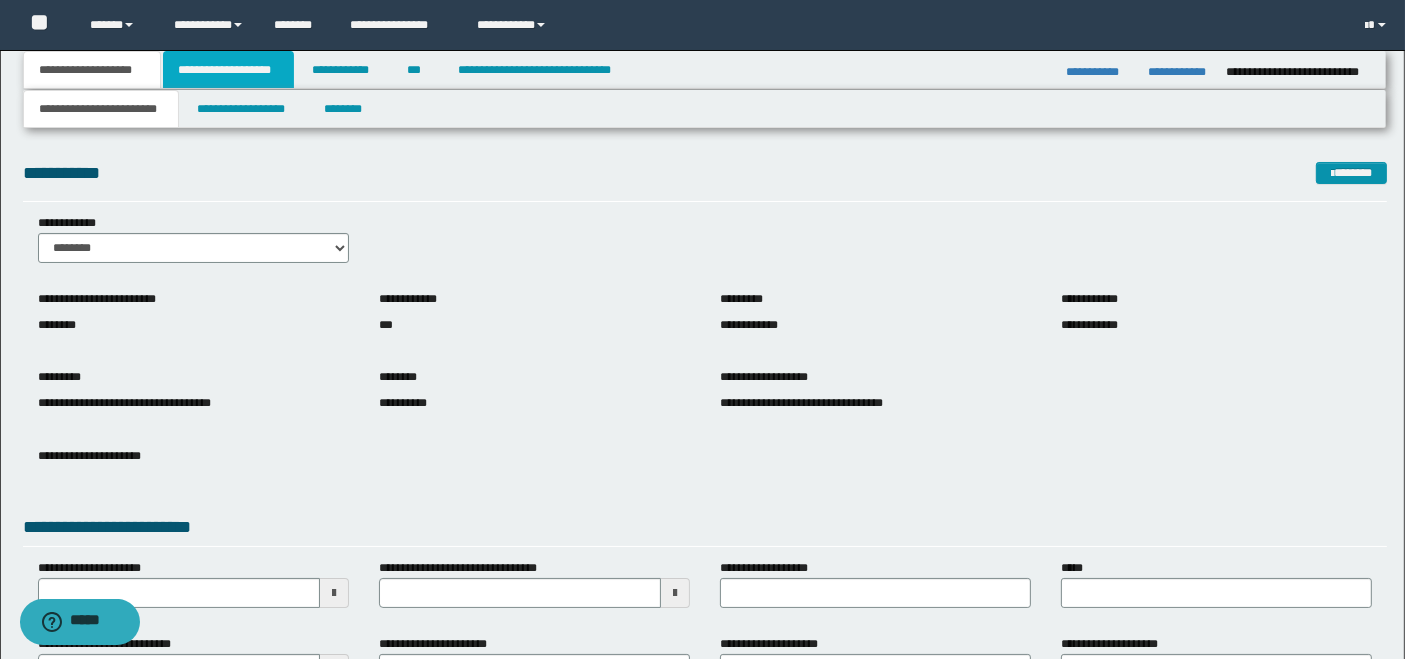 click on "**********" at bounding box center [228, 70] 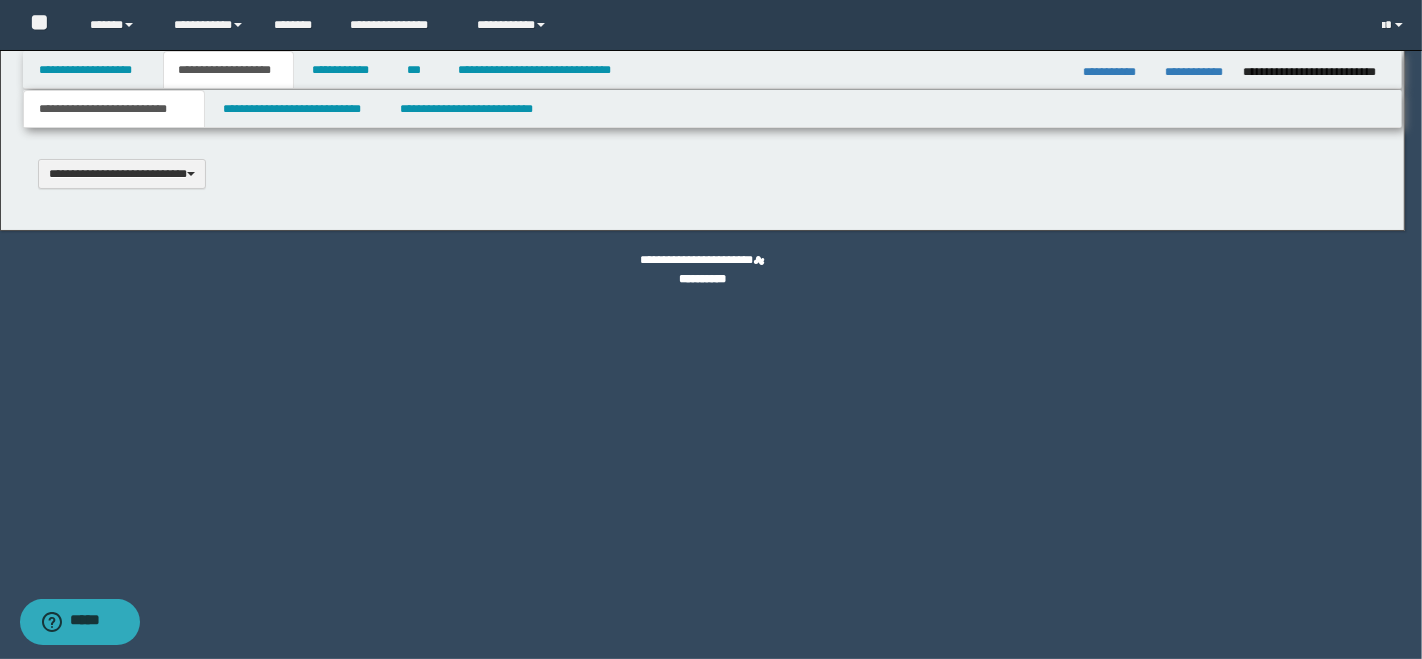 type 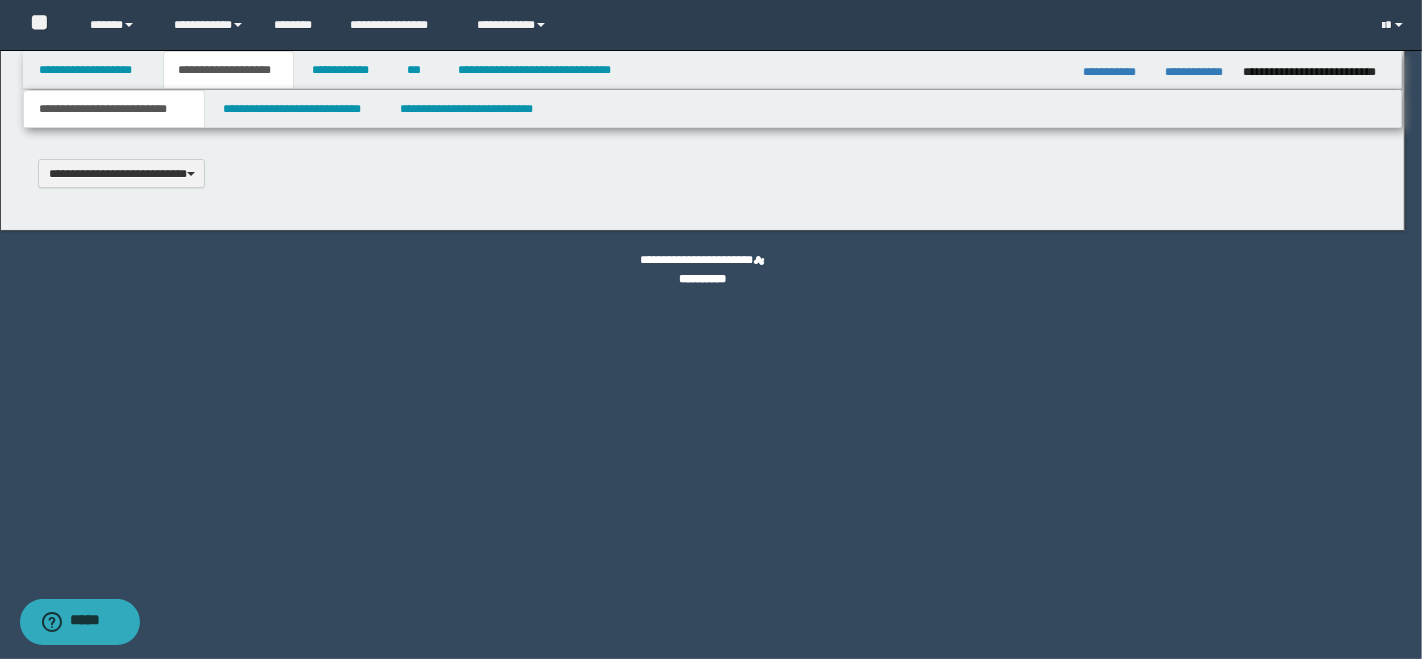 scroll, scrollTop: 0, scrollLeft: 0, axis: both 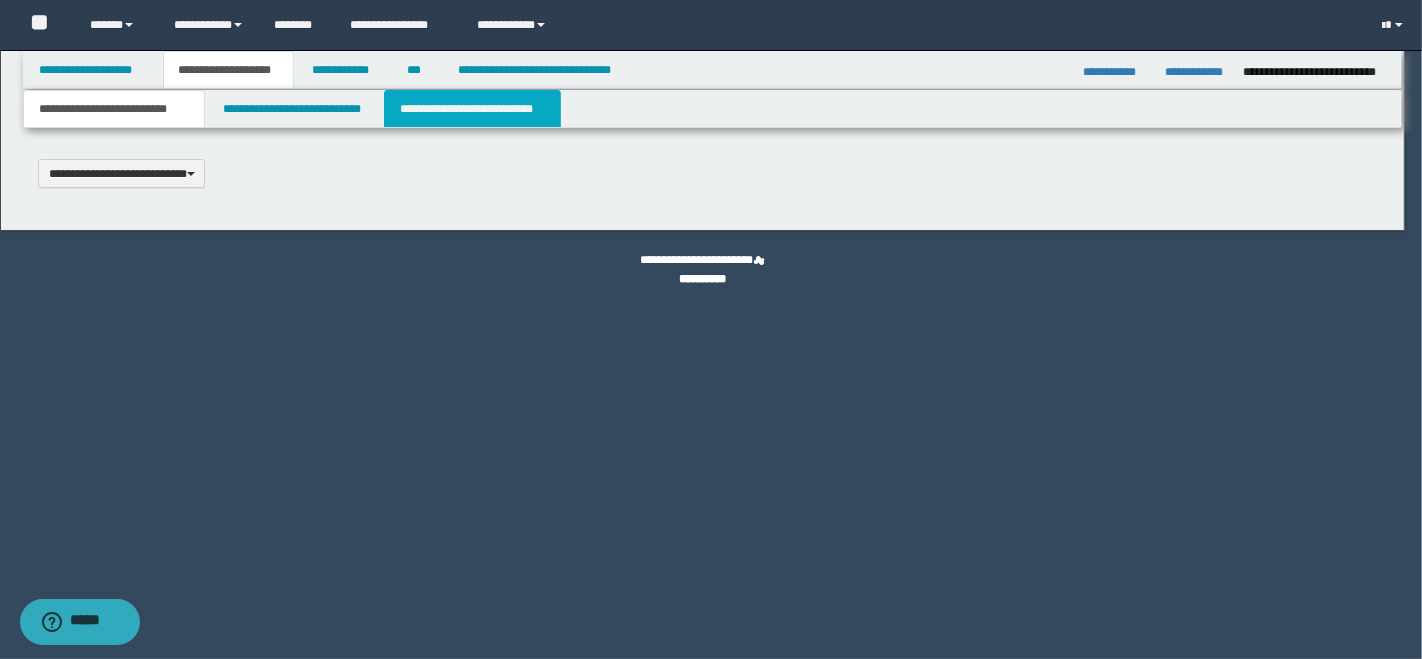 type on "**********" 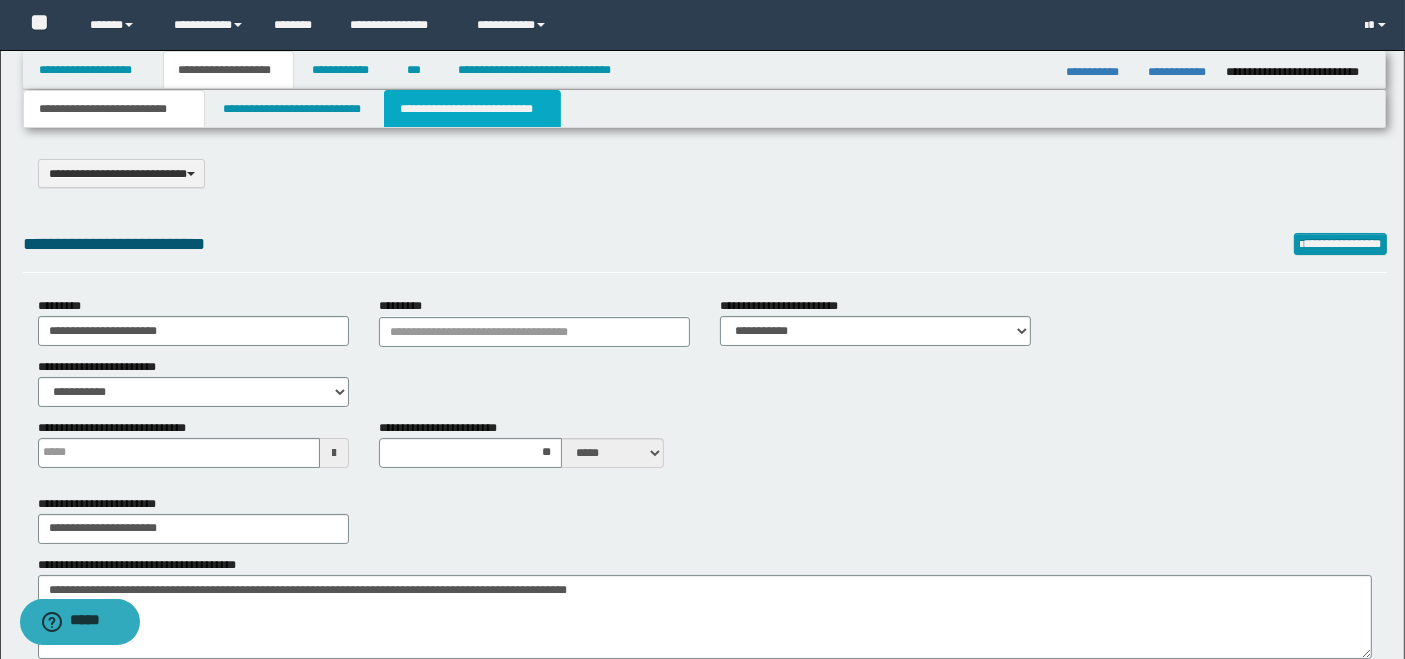 click on "**********" at bounding box center (472, 109) 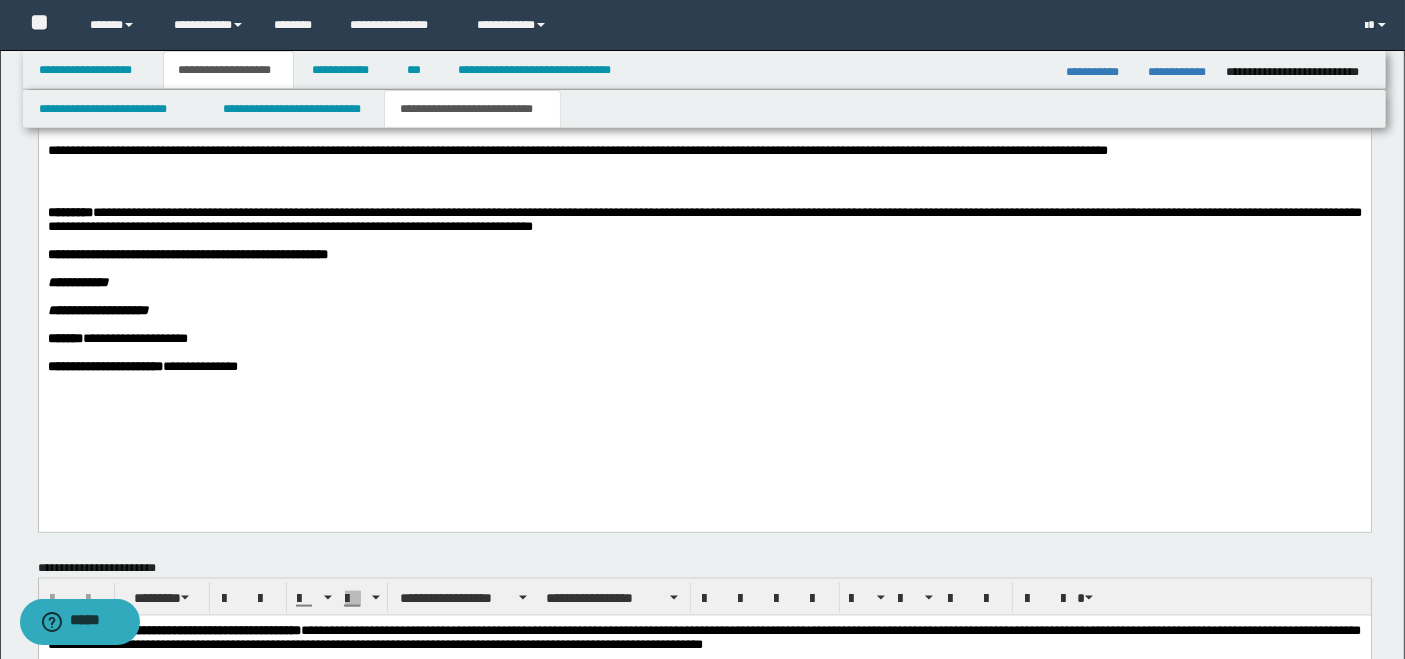 scroll, scrollTop: 2333, scrollLeft: 0, axis: vertical 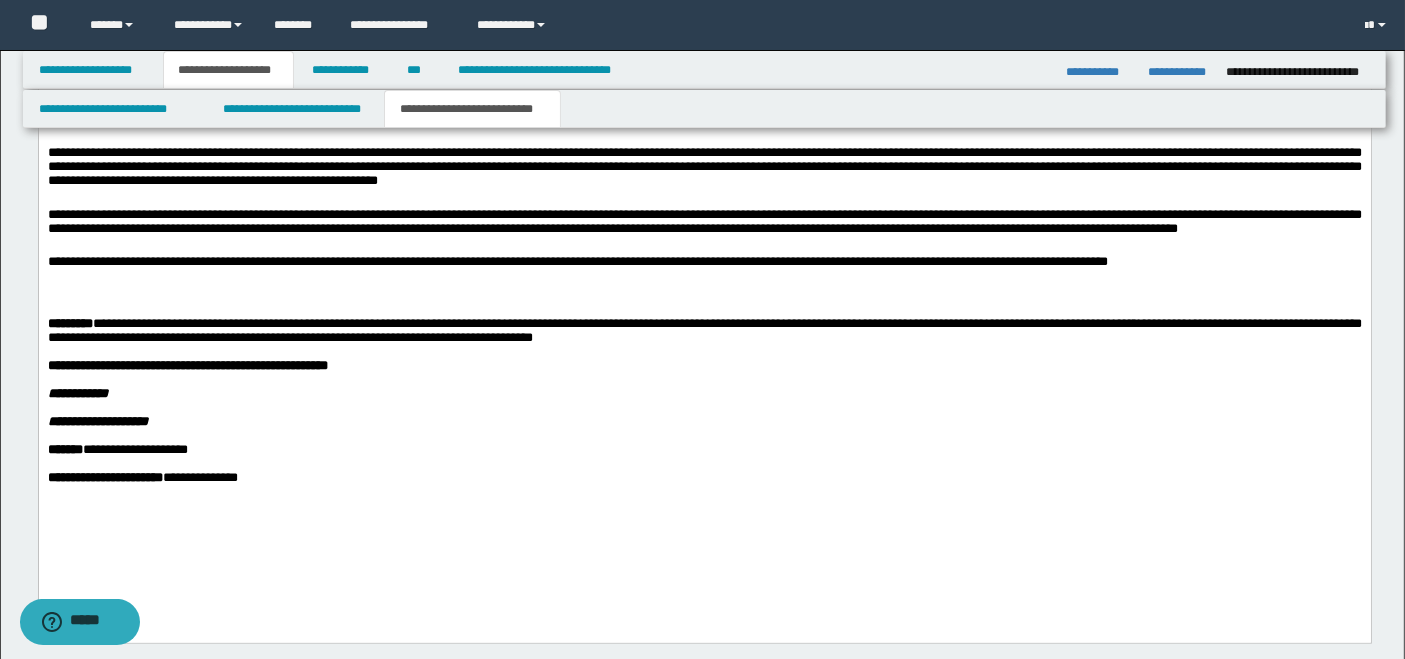click on "**********" at bounding box center [704, 271] 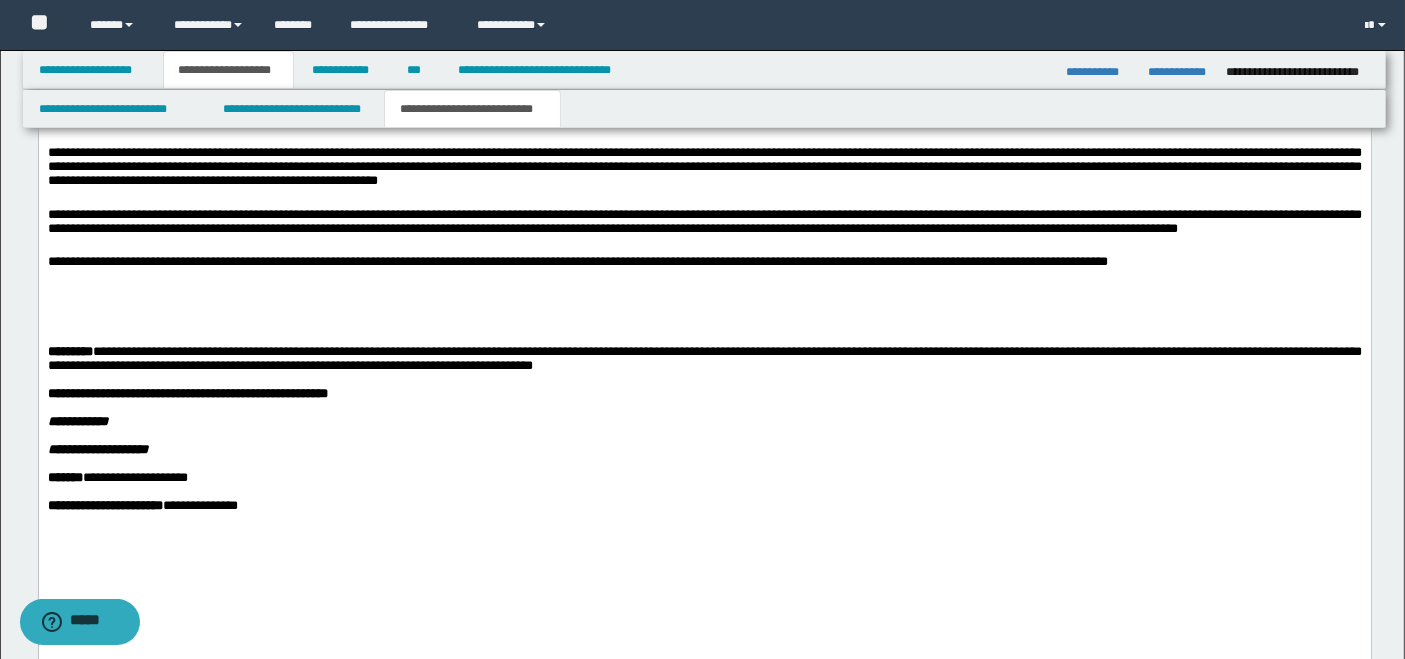 paste 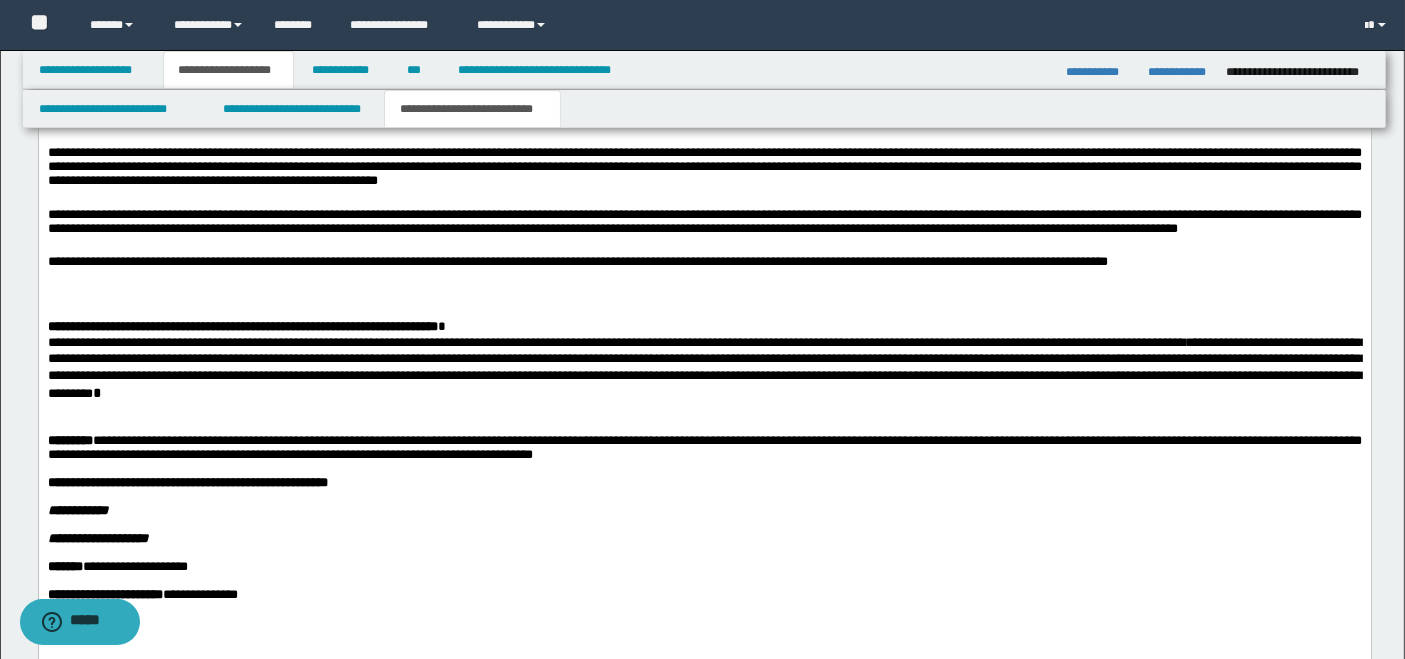 click at bounding box center (704, 412) 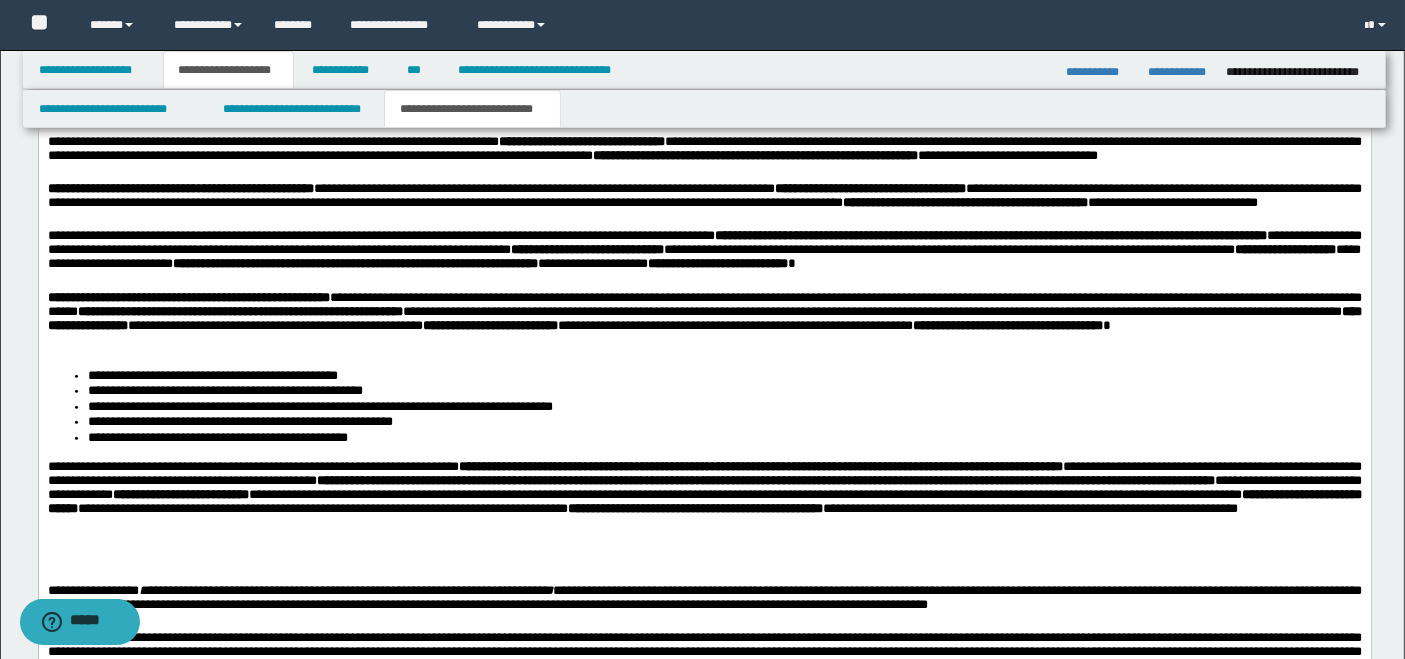 scroll, scrollTop: 1403, scrollLeft: 0, axis: vertical 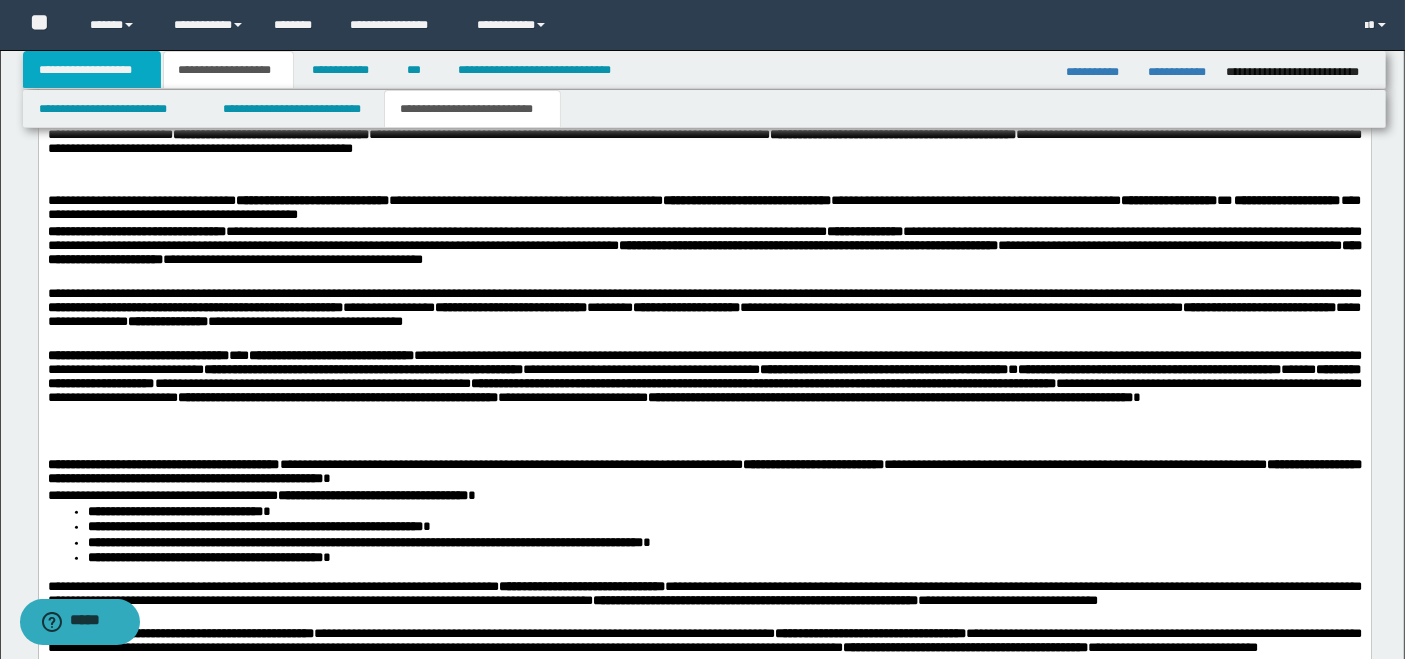 click on "**********" at bounding box center [92, 70] 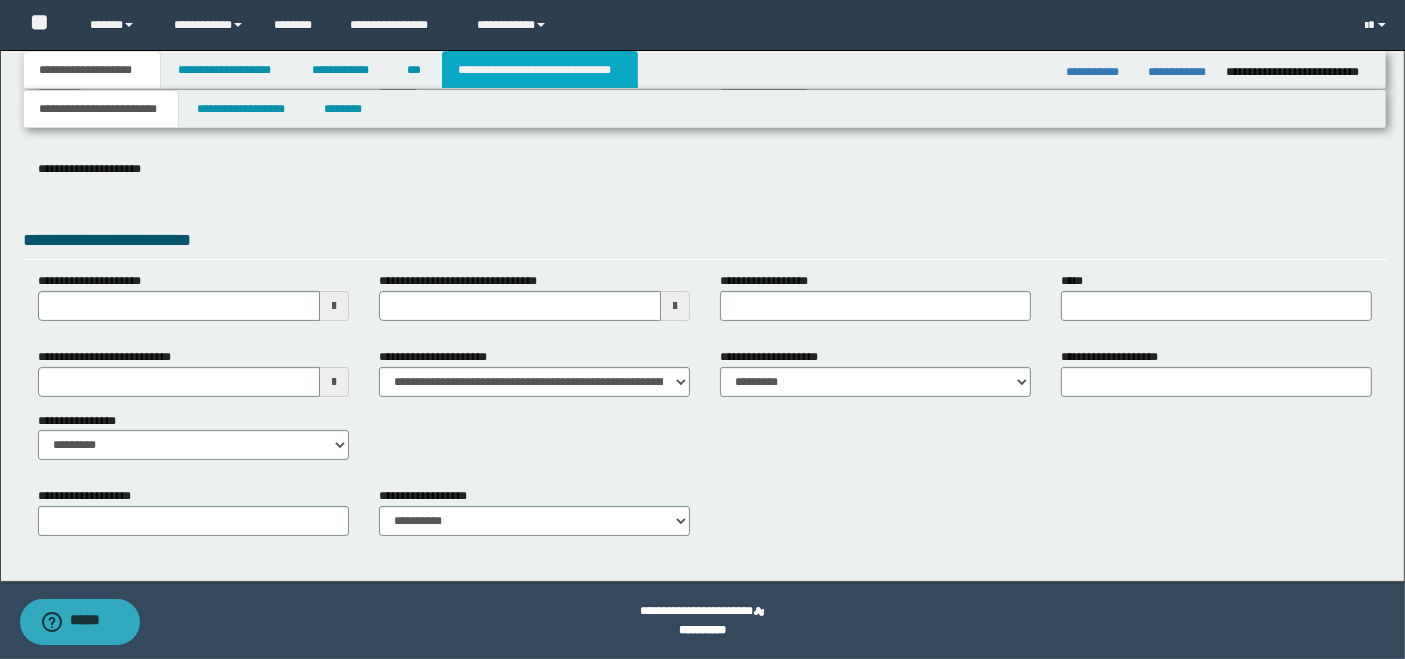 click on "**********" at bounding box center [540, 70] 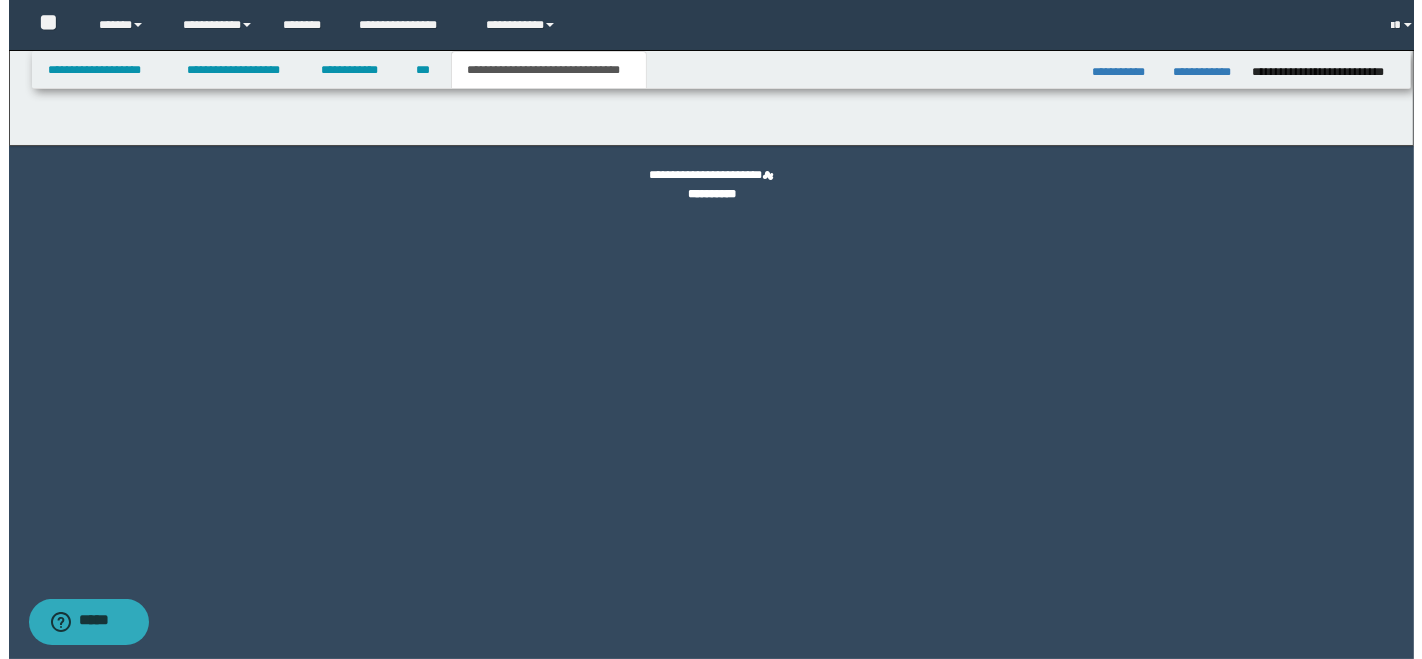 scroll, scrollTop: 0, scrollLeft: 0, axis: both 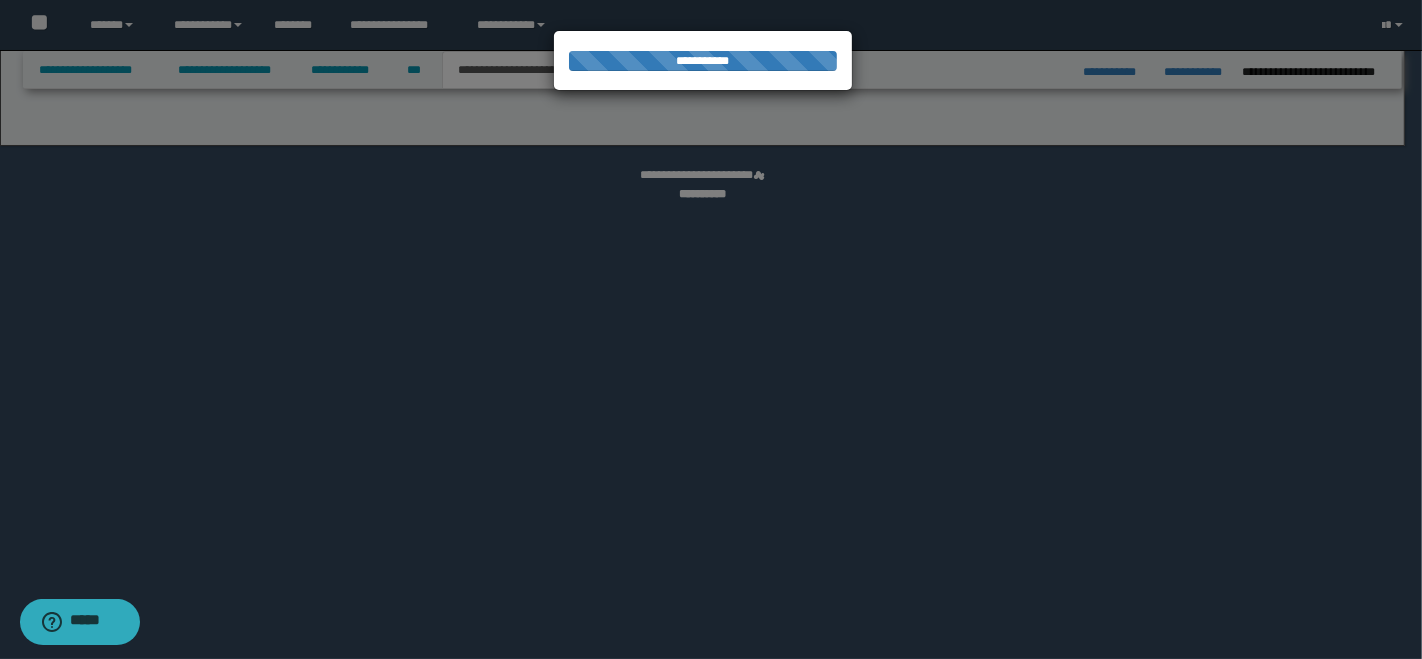 select on "*" 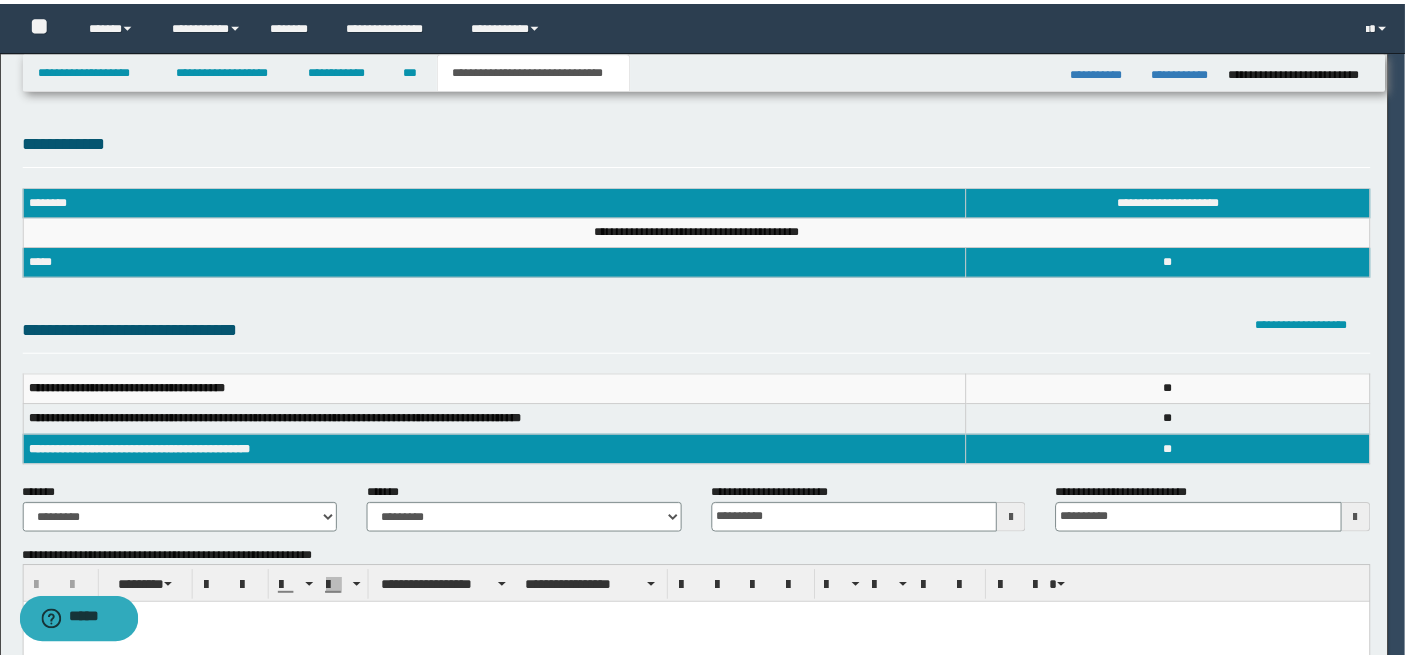 scroll, scrollTop: 0, scrollLeft: 0, axis: both 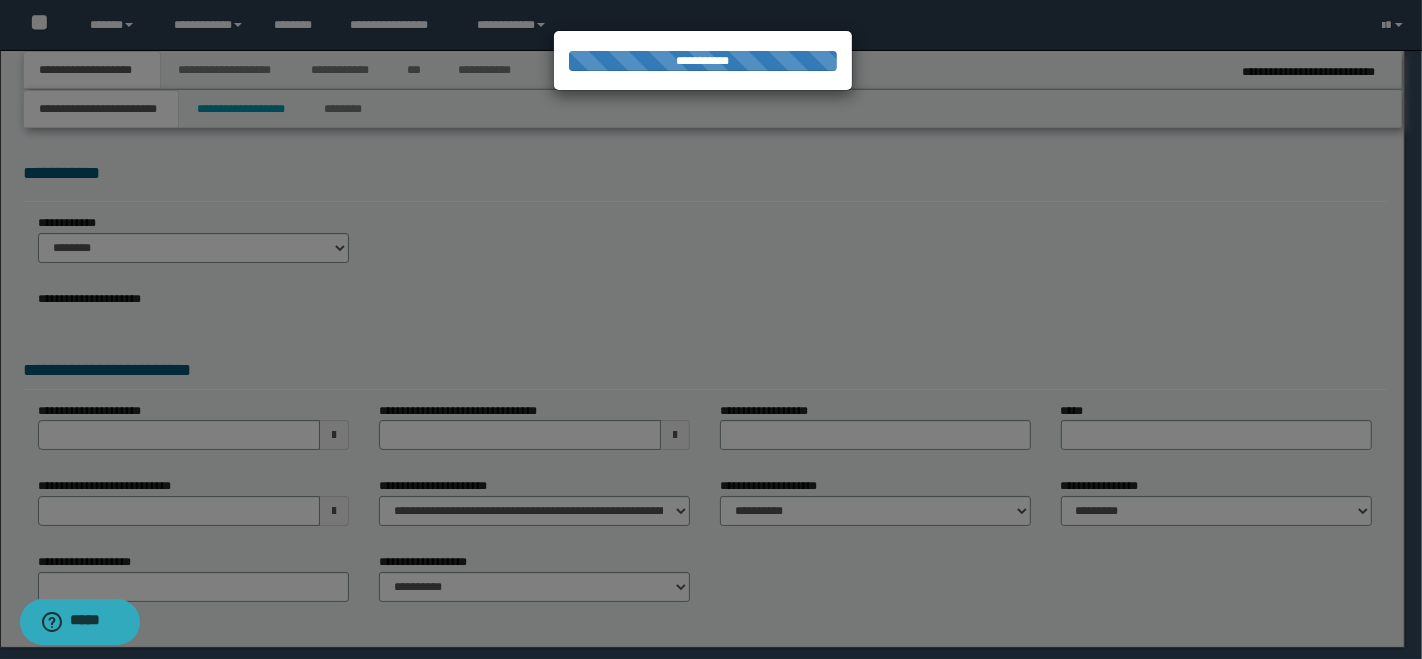 select on "*" 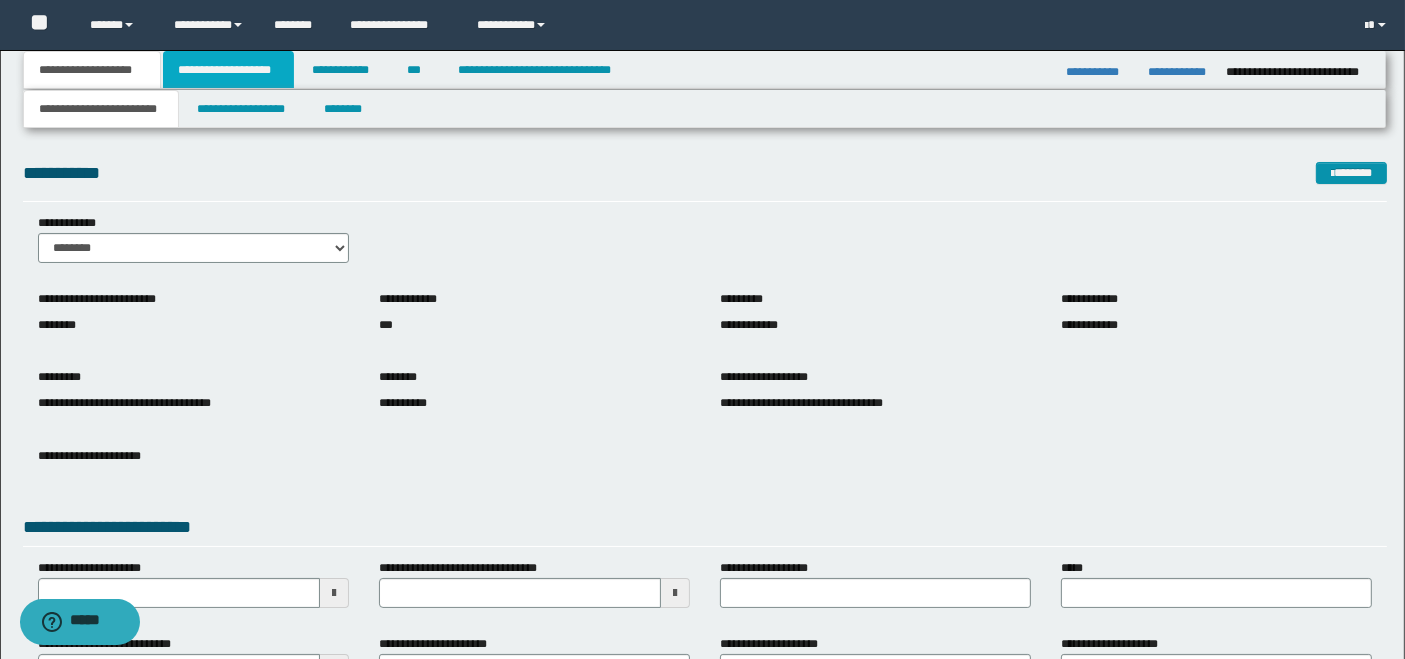 click on "**********" at bounding box center [228, 70] 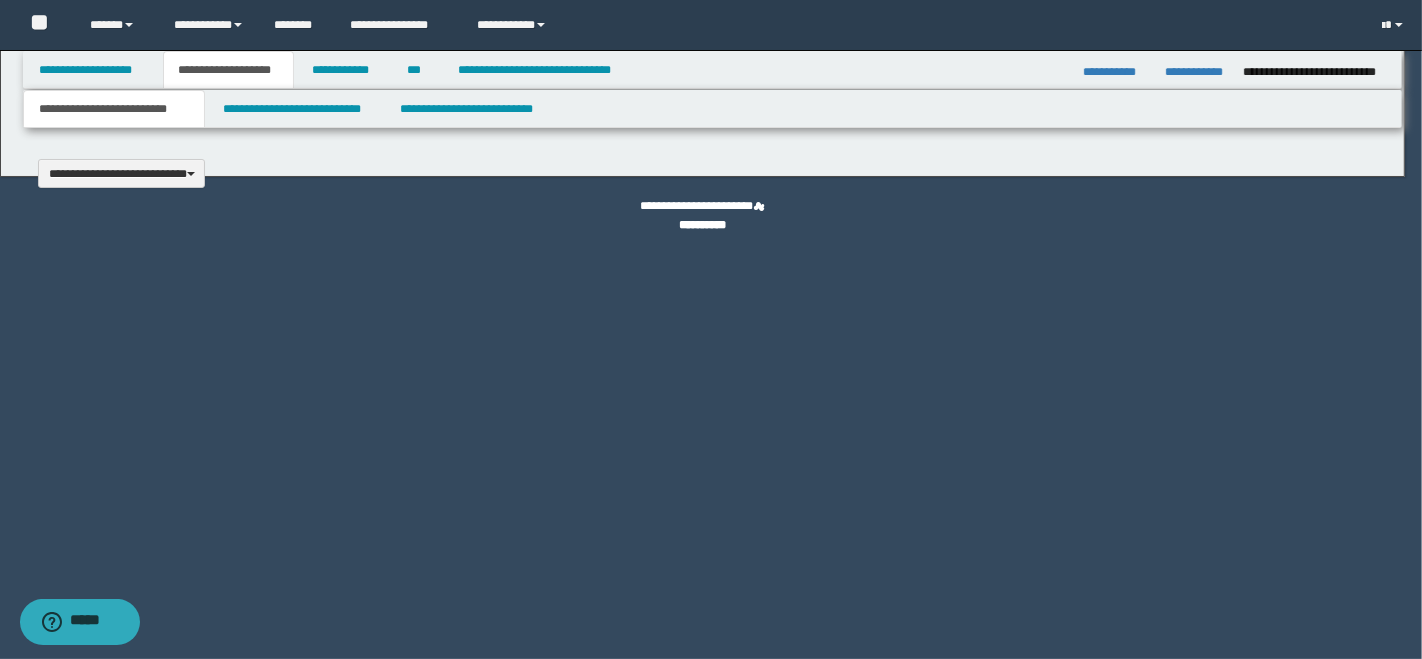 type 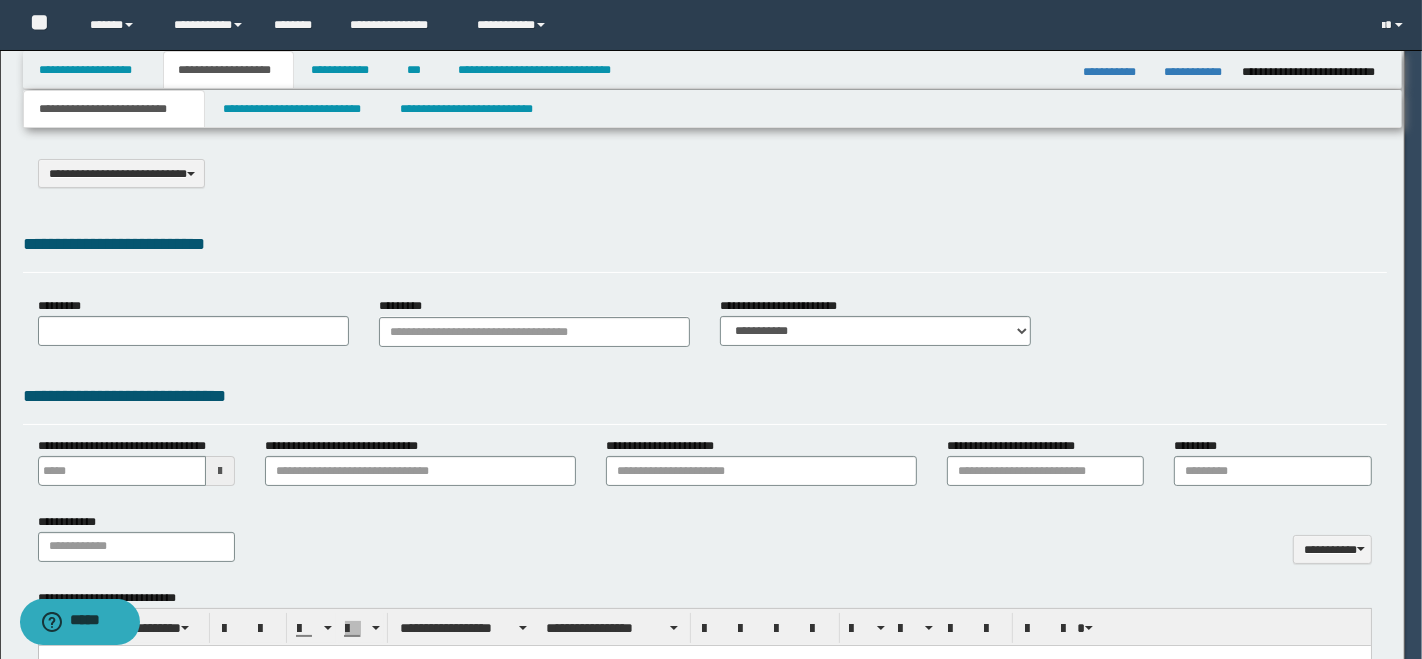 scroll, scrollTop: 0, scrollLeft: 0, axis: both 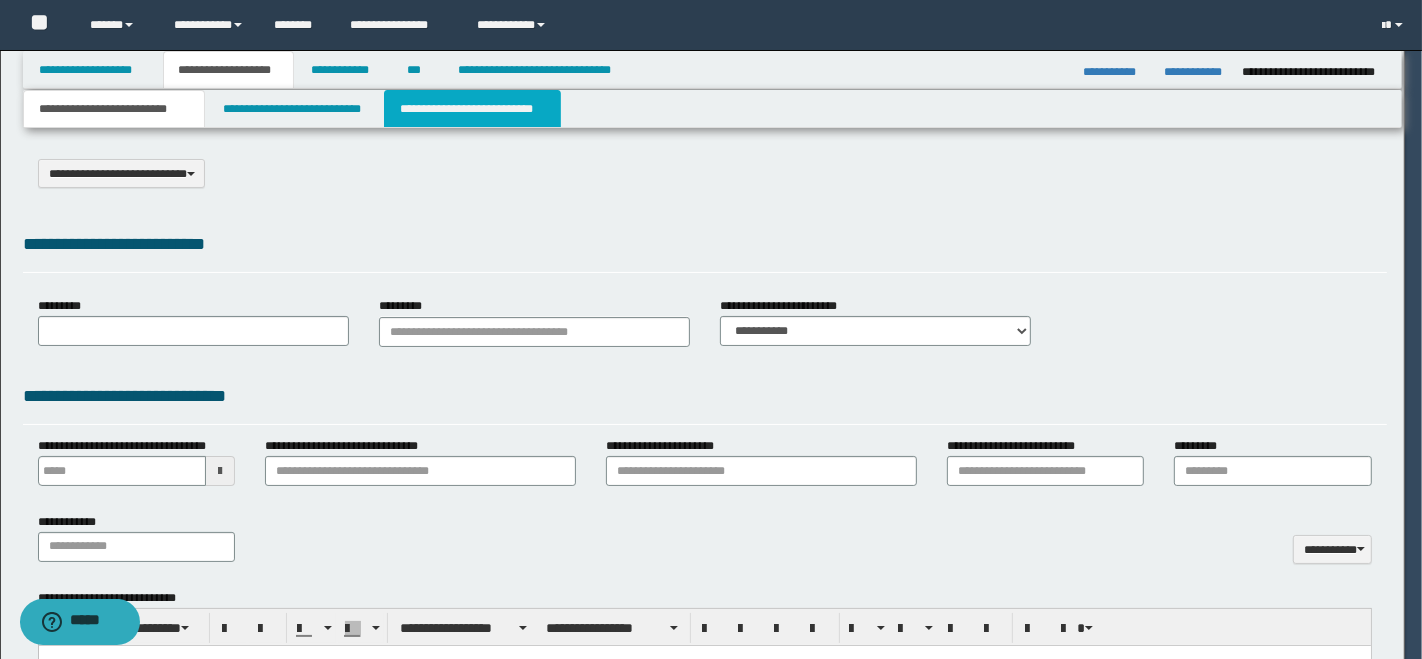 type on "**********" 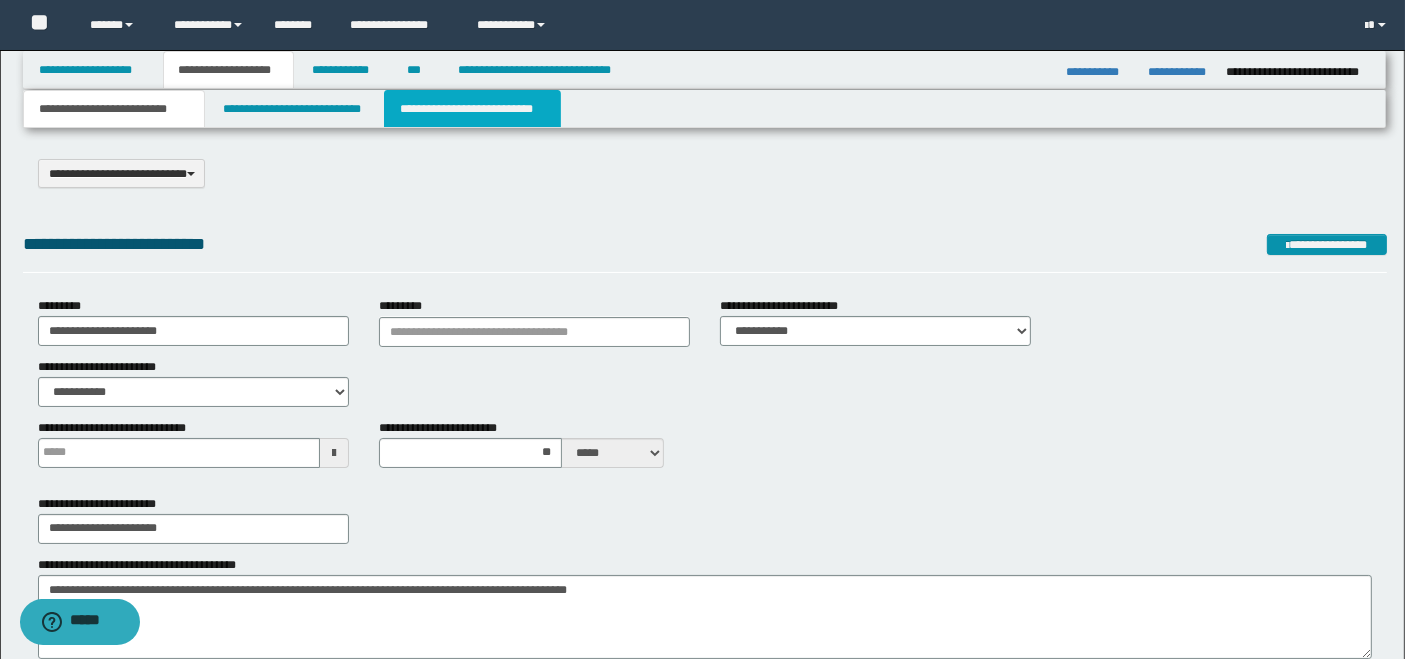click on "**********" at bounding box center [472, 109] 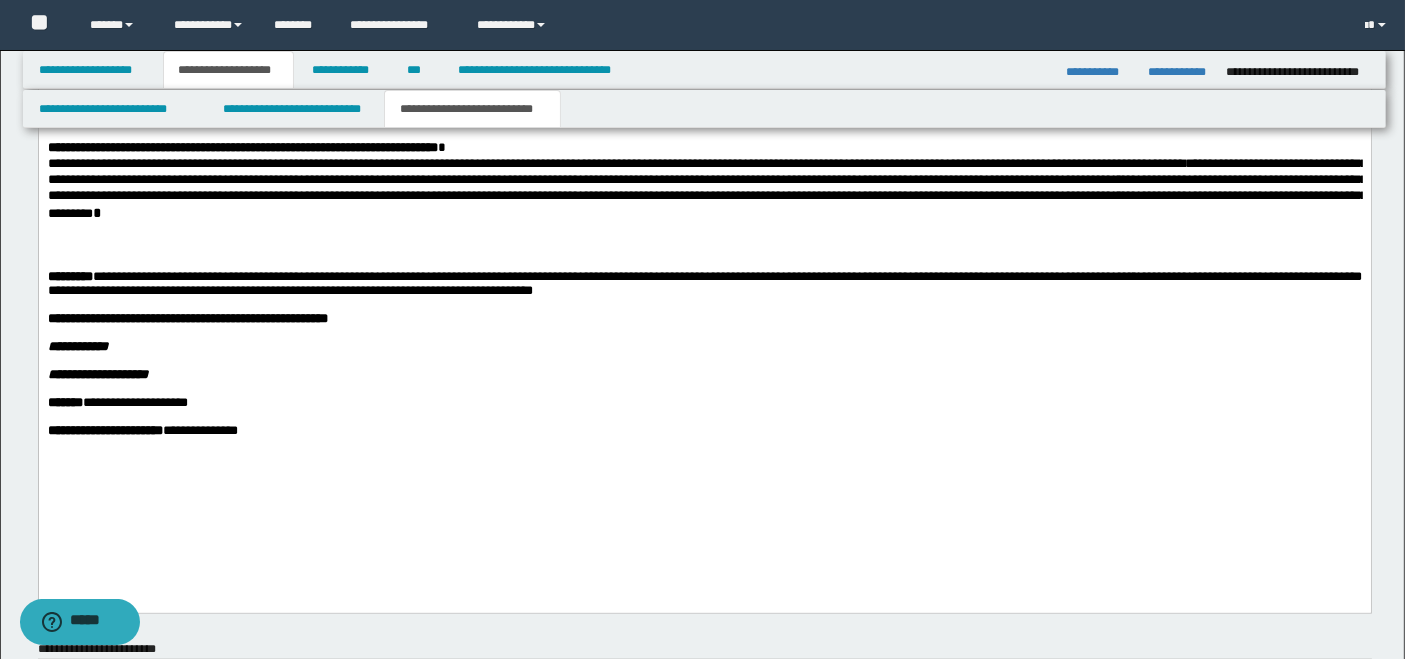 scroll, scrollTop: 2403, scrollLeft: 0, axis: vertical 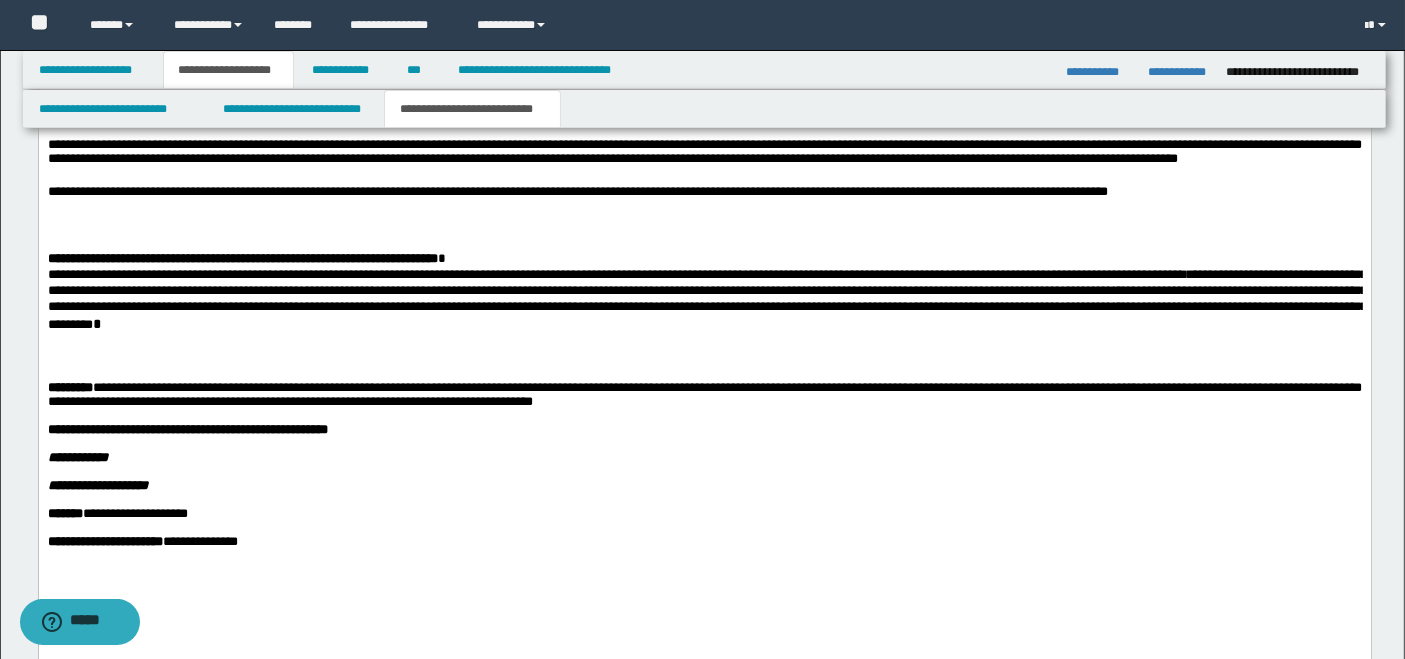 click on "**********" at bounding box center (381, 275) 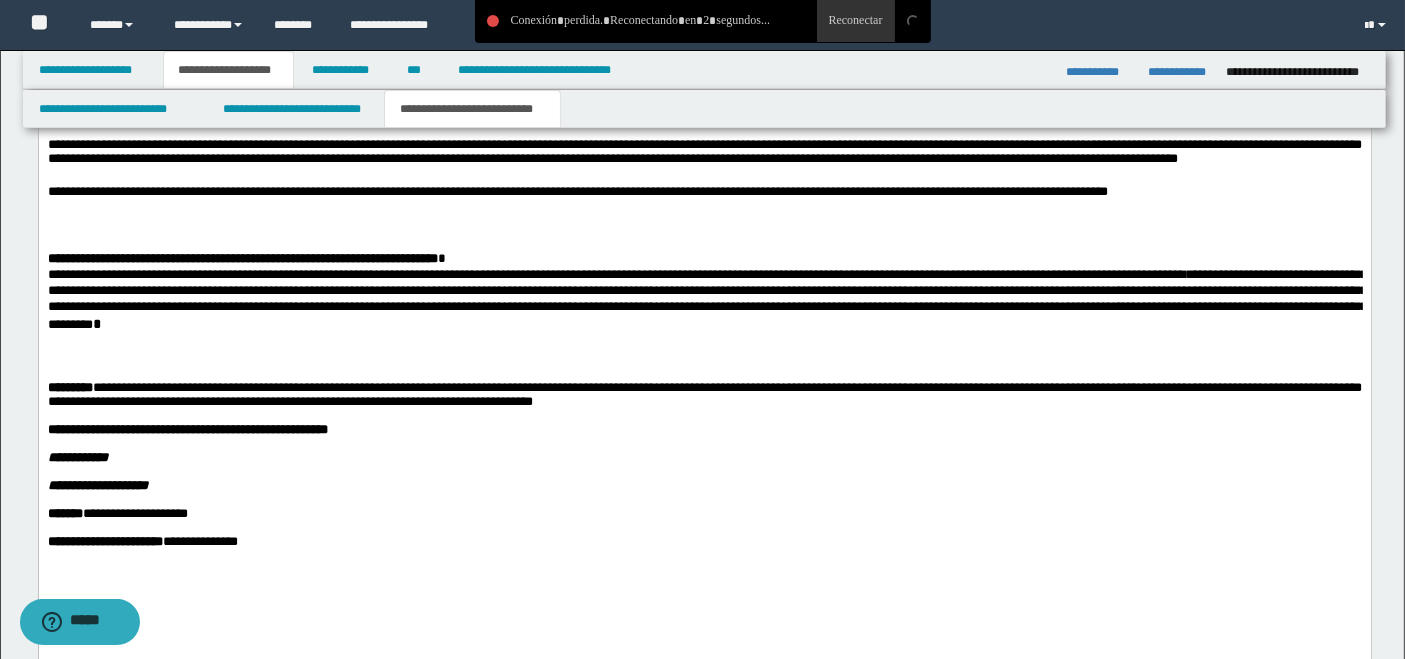 click on "**********" at bounding box center [706, 301] 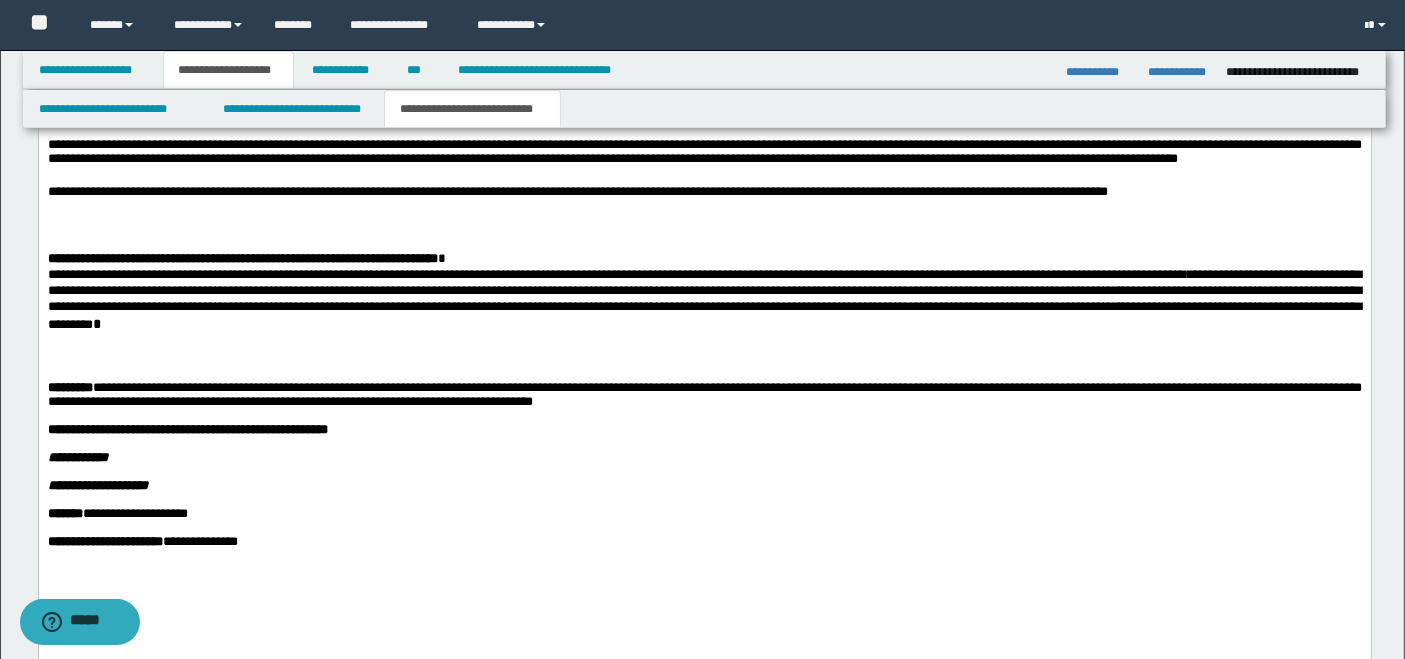 click on "**********" at bounding box center [381, 275] 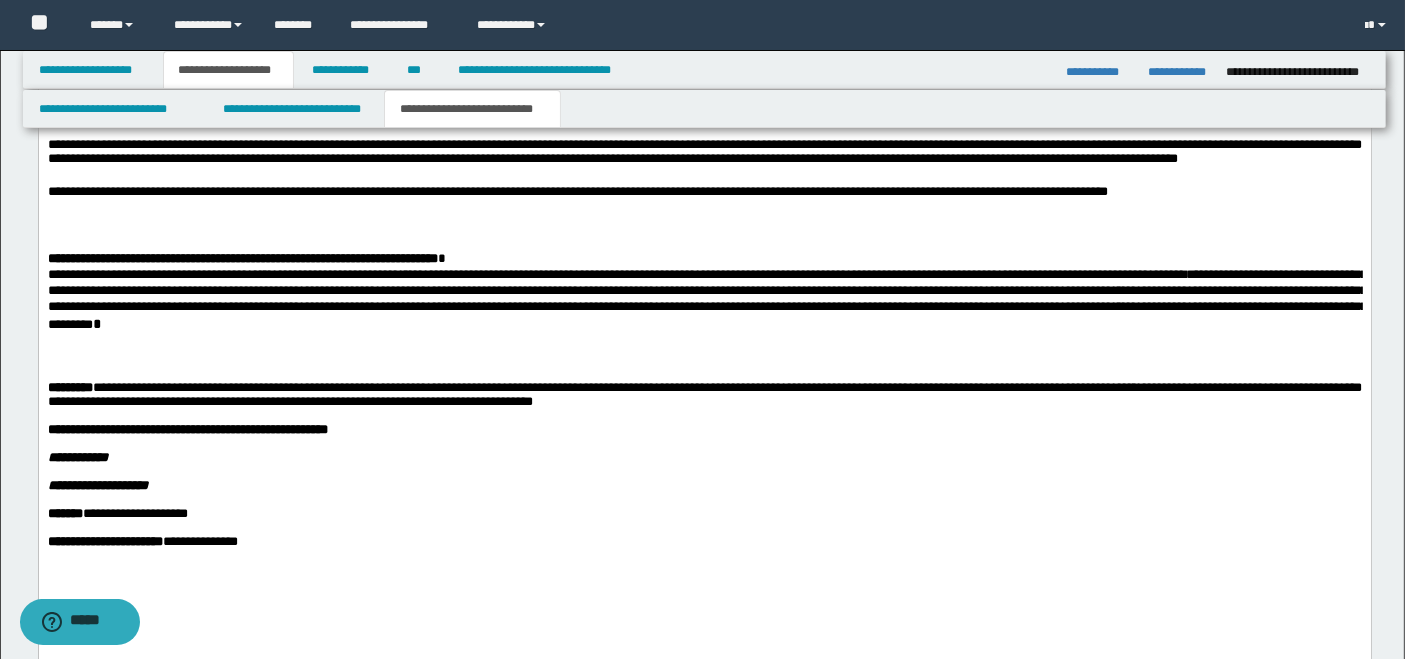 click on "**********" at bounding box center (382, 275) 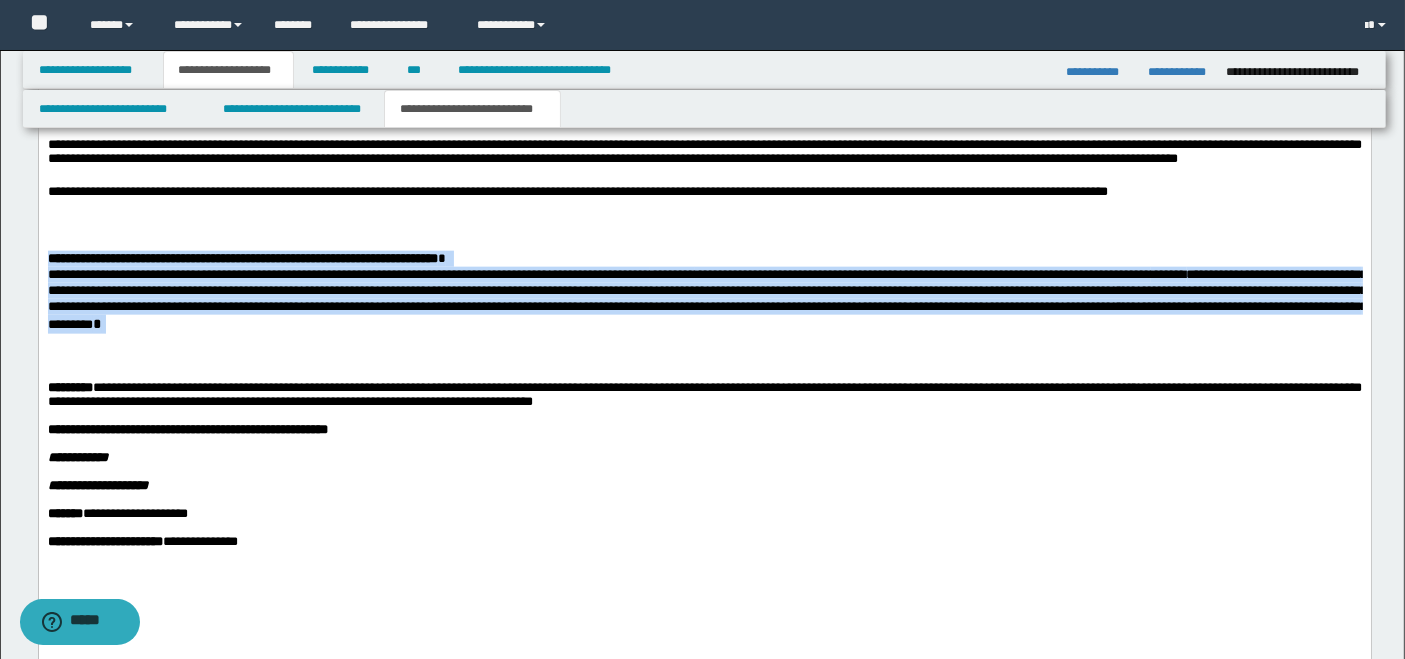 drag, startPoint x: 49, startPoint y: 256, endPoint x: 943, endPoint y: 351, distance: 899.0334 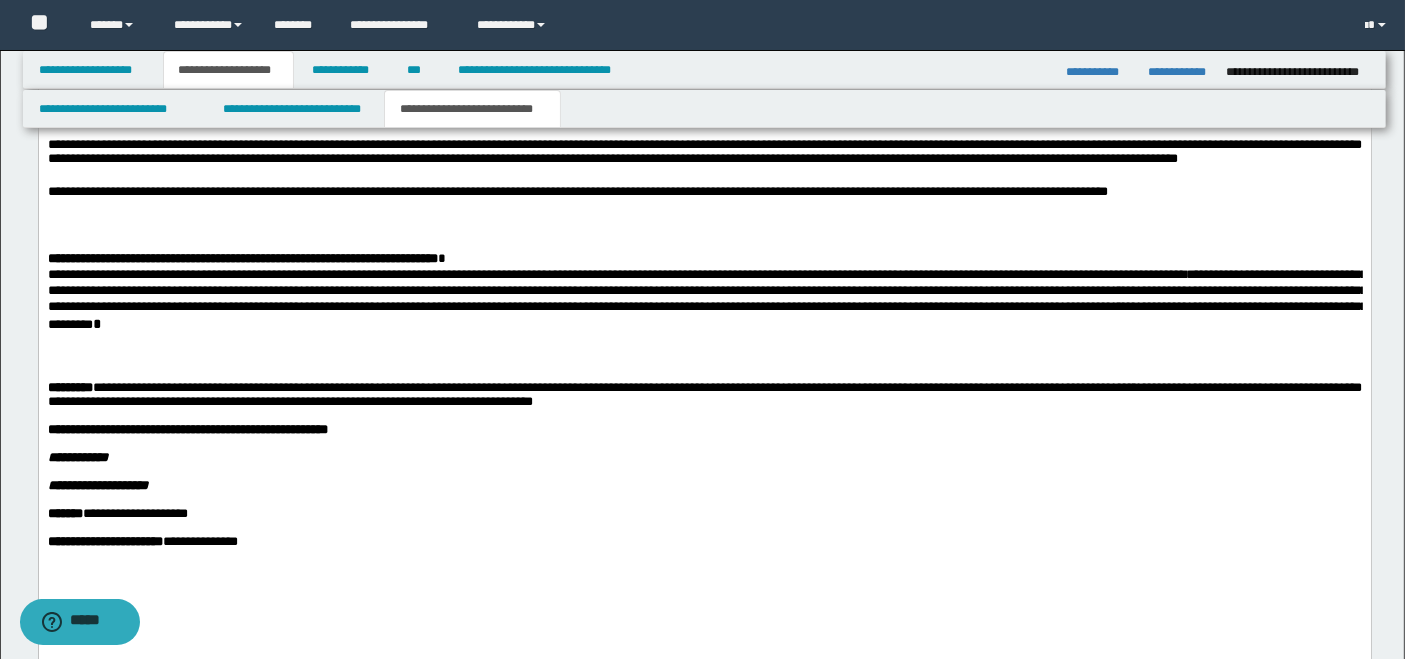 click on "**********" at bounding box center (922, 275) 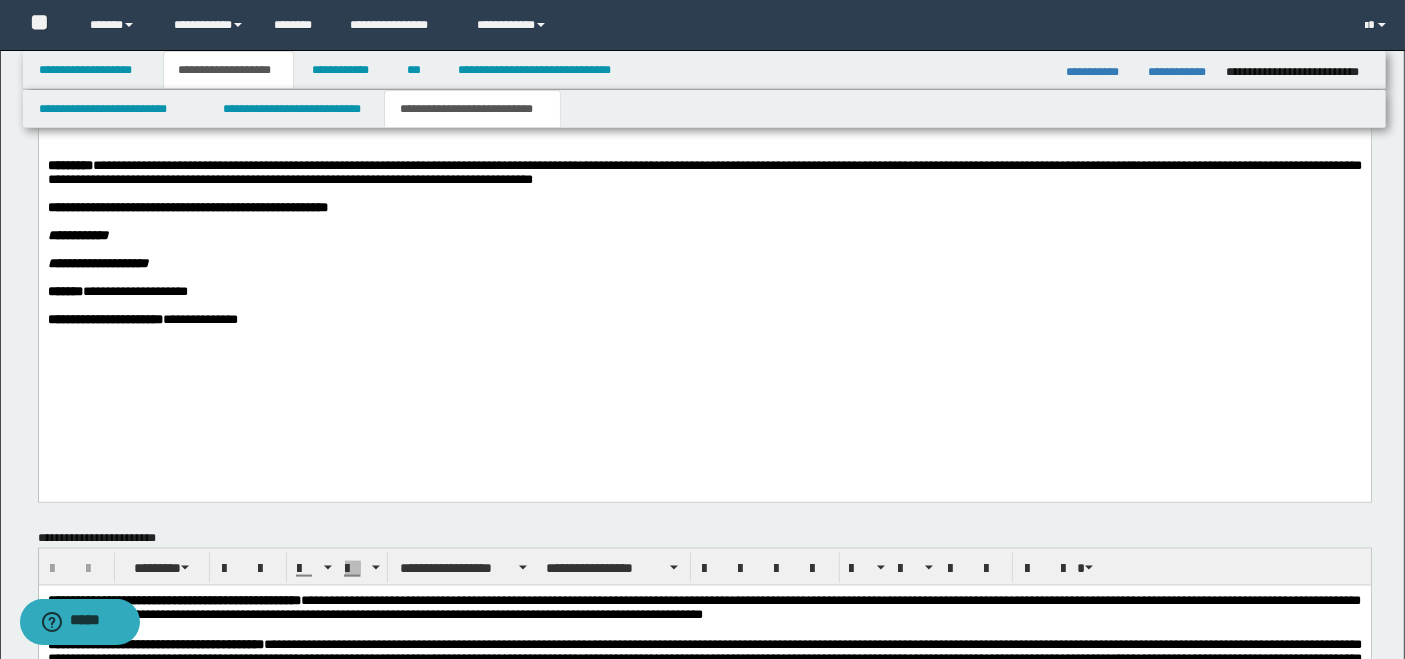 scroll, scrollTop: 2403, scrollLeft: 0, axis: vertical 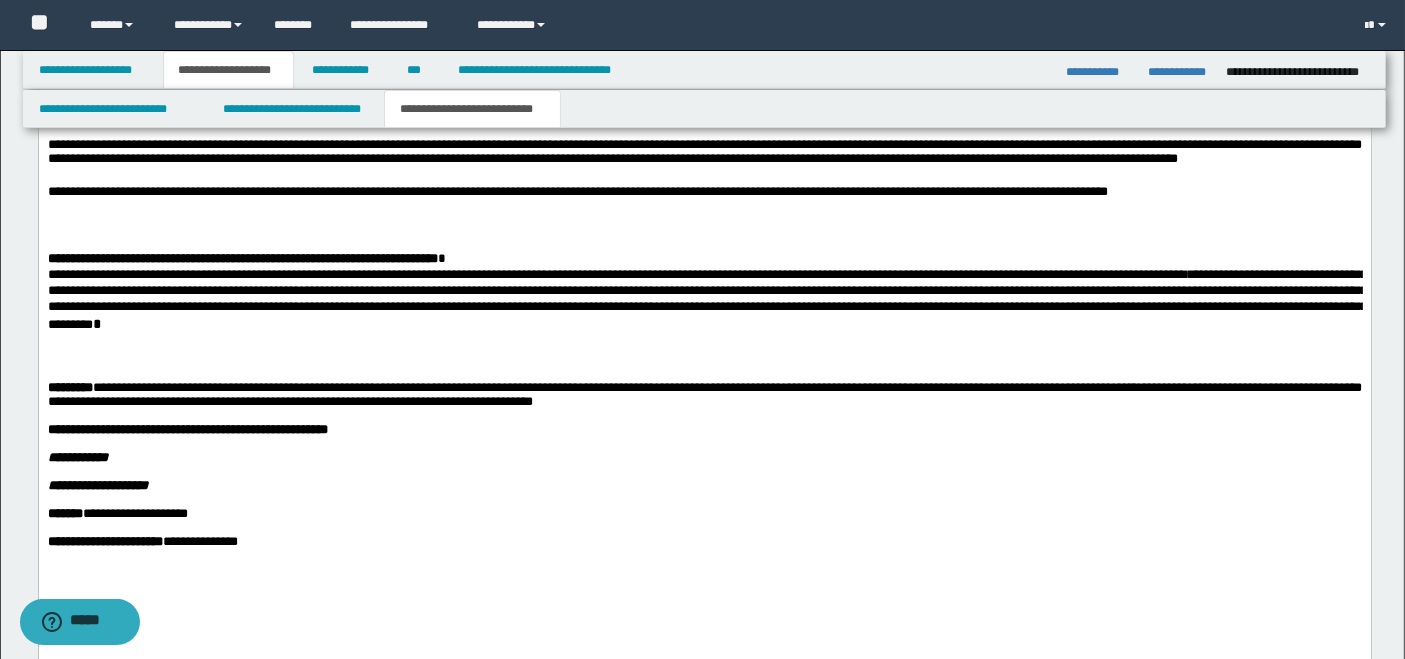 click on "**********" at bounding box center (706, 301) 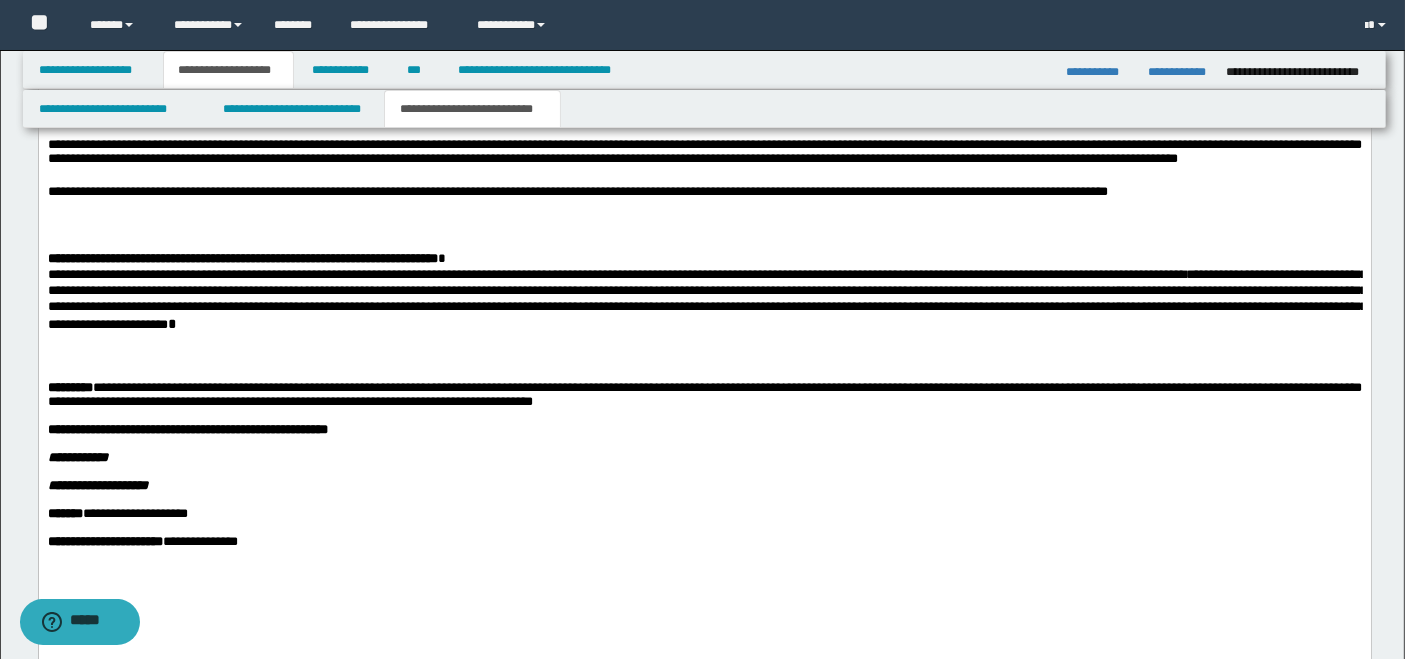 click on "**********" at bounding box center (706, 301) 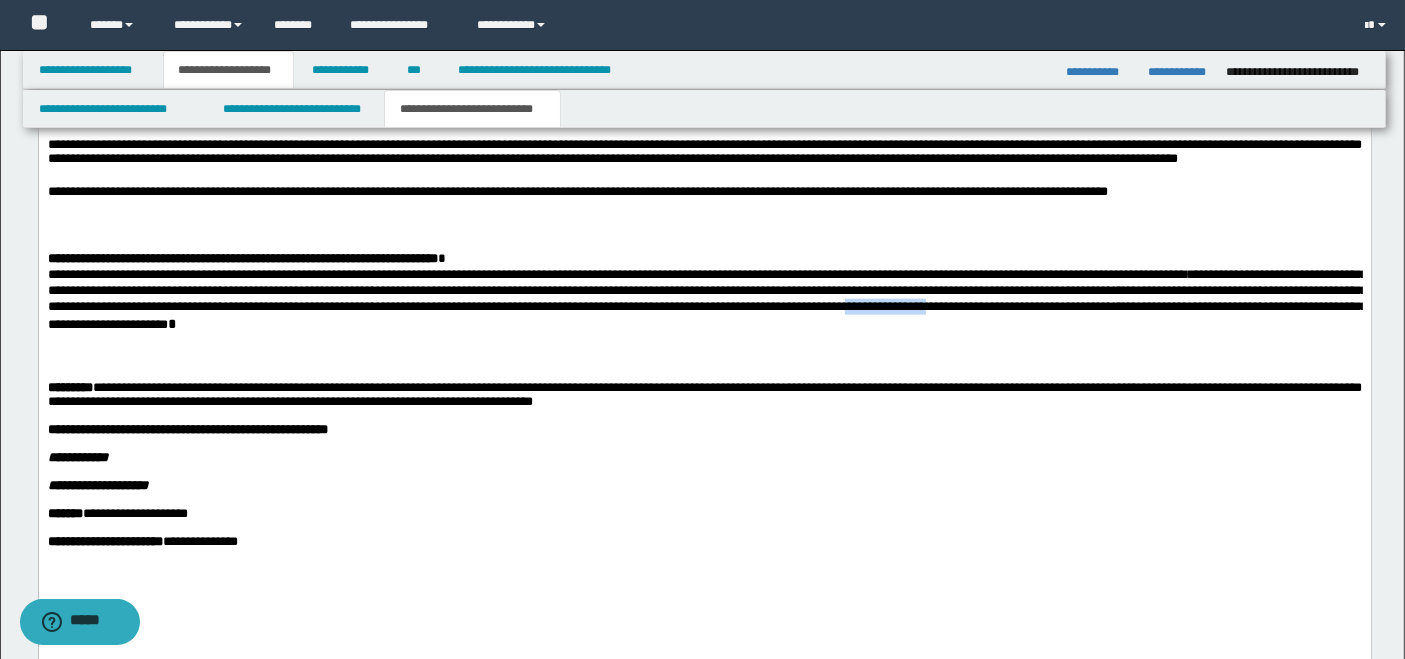 drag, startPoint x: 112, startPoint y: 337, endPoint x: 238, endPoint y: 340, distance: 126.035706 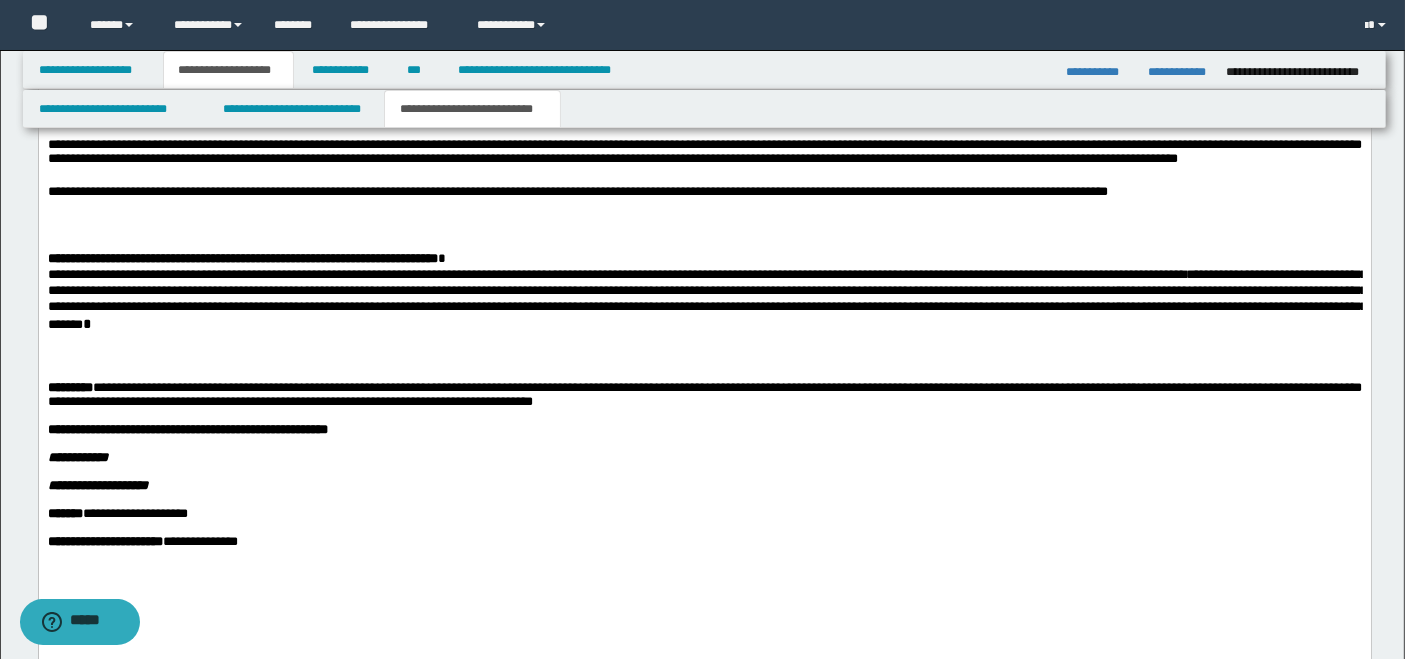 click at bounding box center (704, 359) 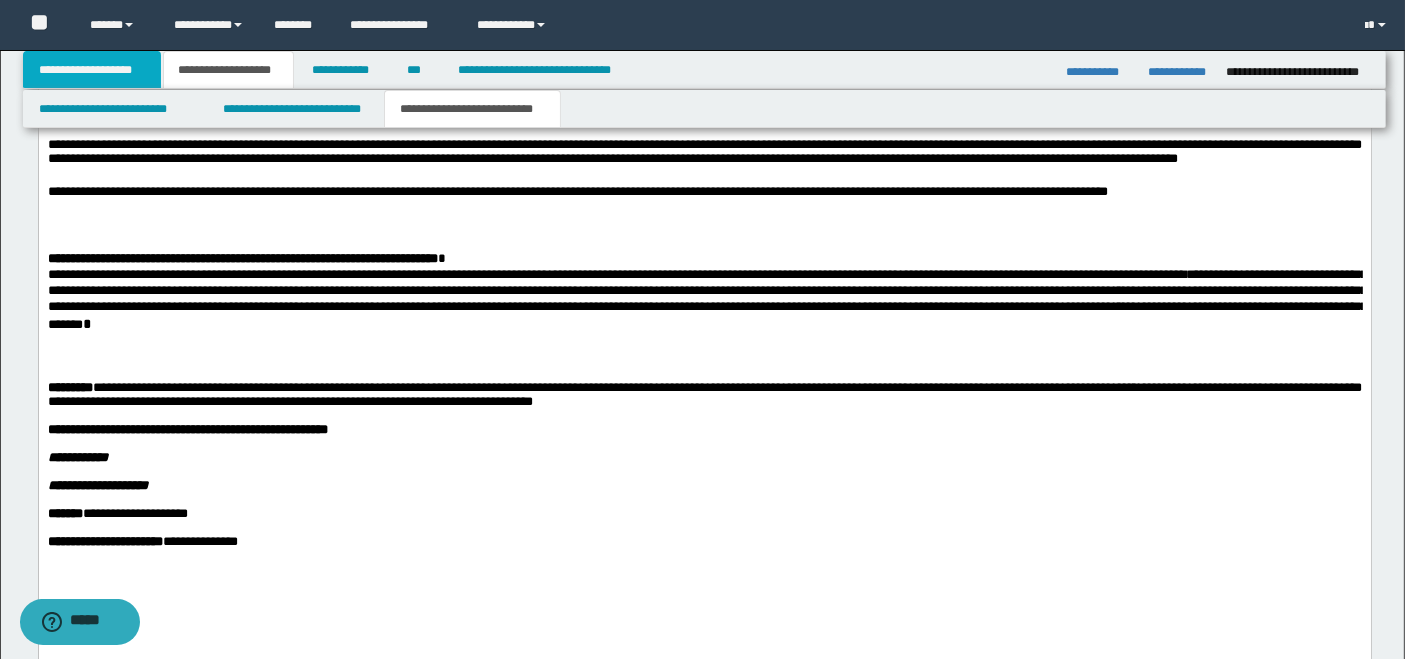 click on "**********" at bounding box center [92, 70] 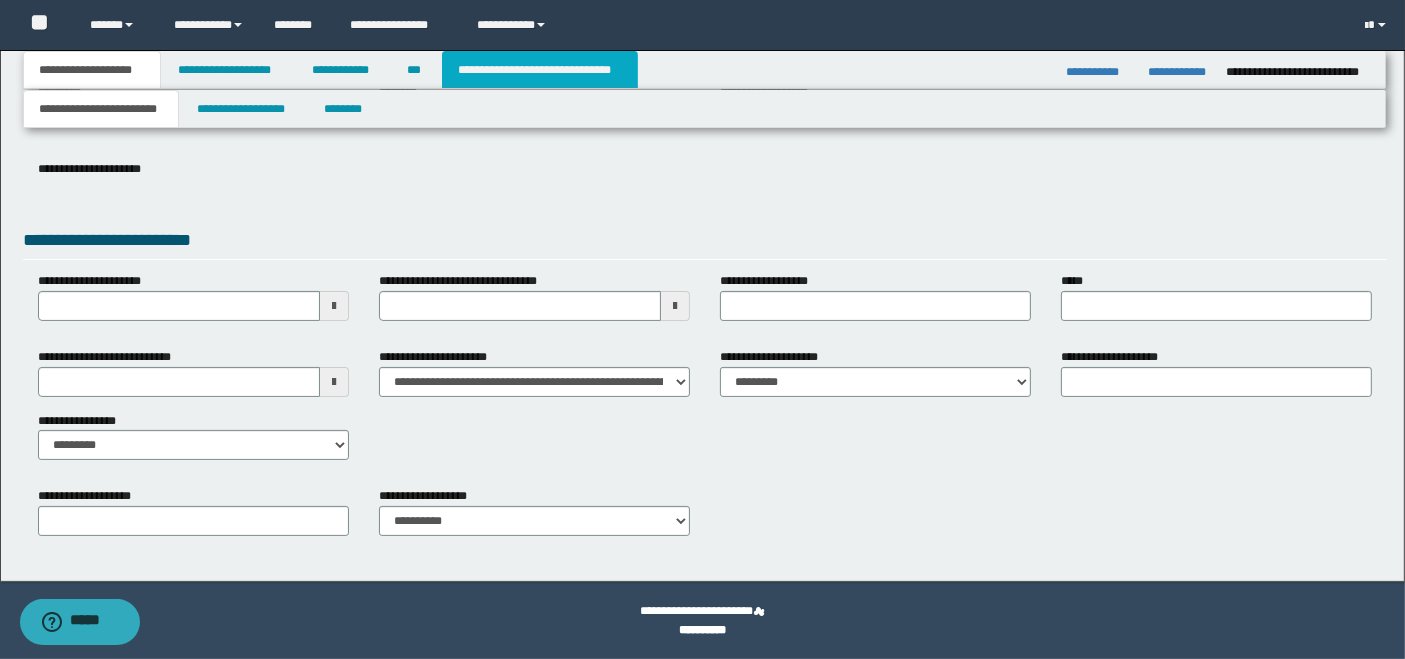 click on "**********" at bounding box center [540, 70] 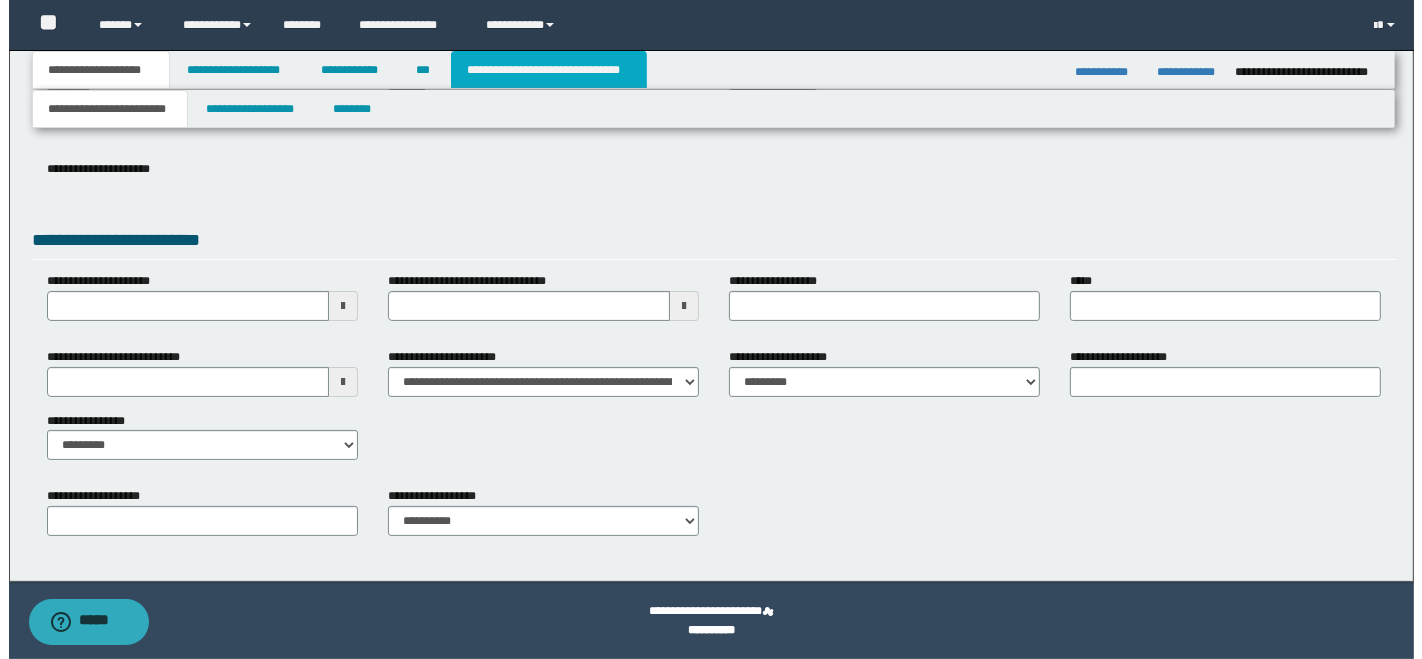 scroll, scrollTop: 0, scrollLeft: 0, axis: both 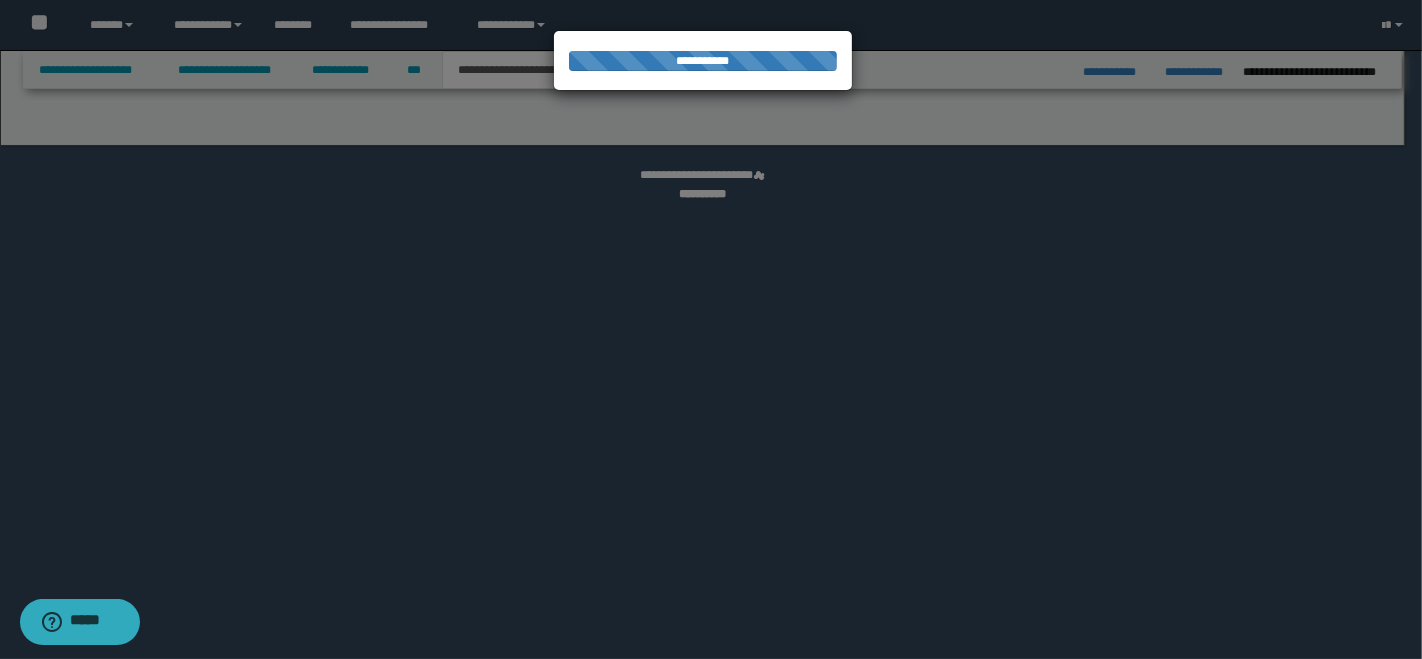 select on "*" 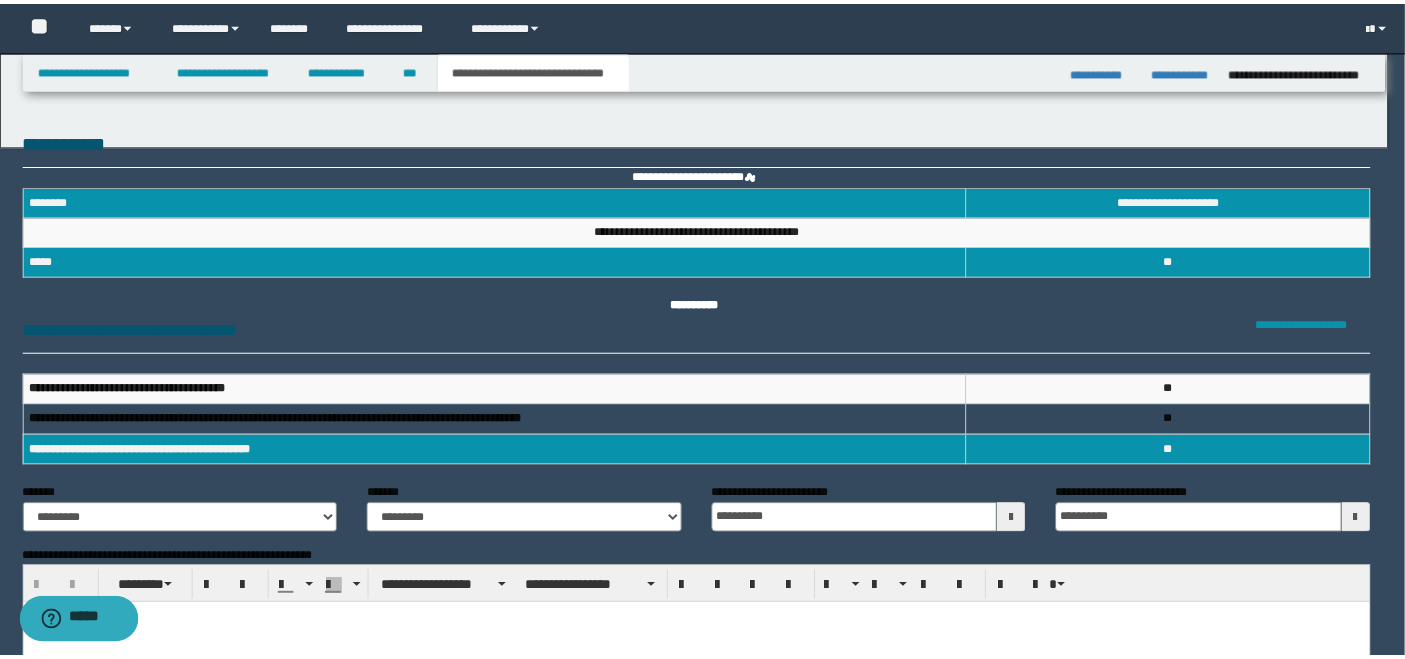 scroll, scrollTop: 0, scrollLeft: 0, axis: both 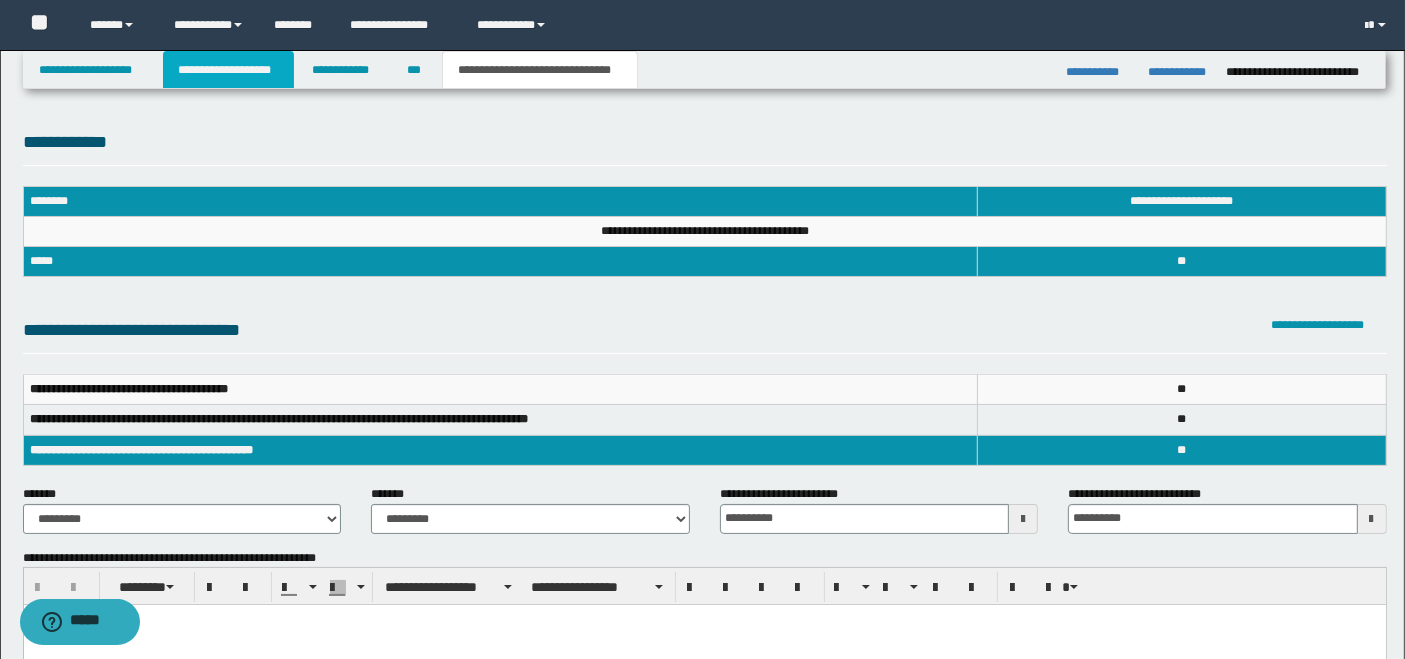 click on "**********" at bounding box center [228, 70] 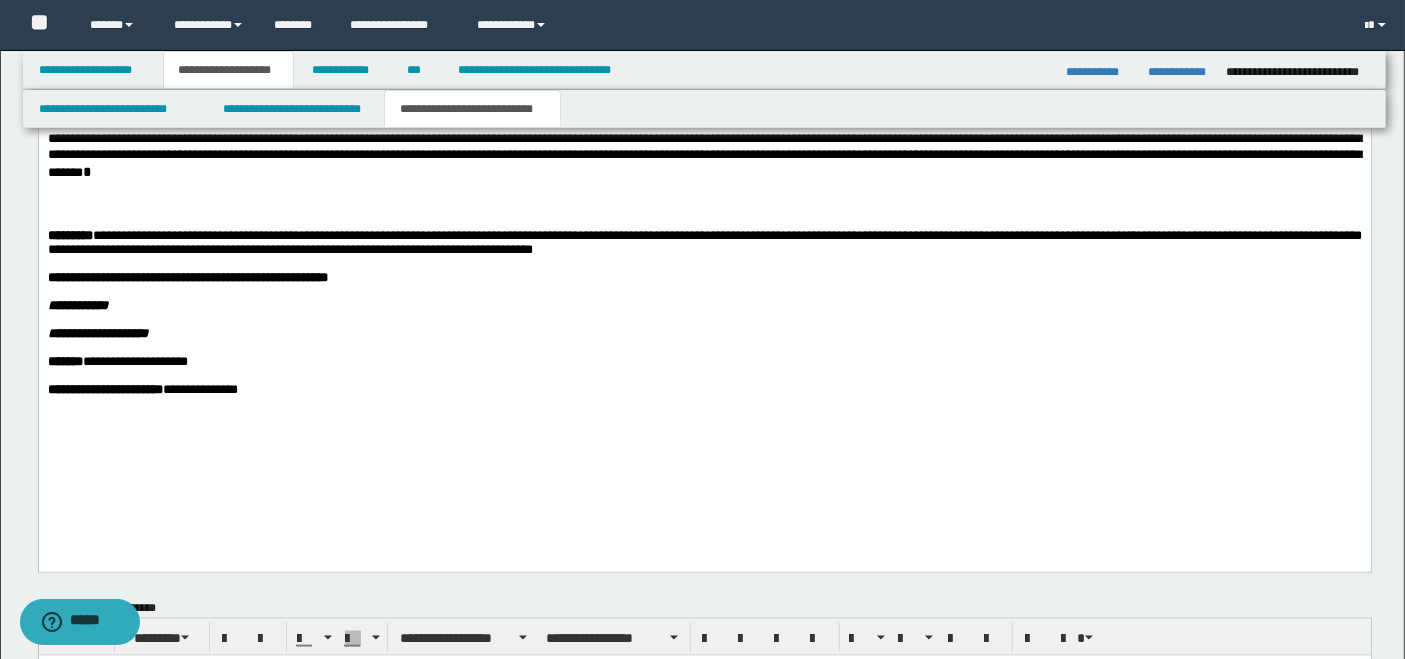scroll, scrollTop: 2333, scrollLeft: 0, axis: vertical 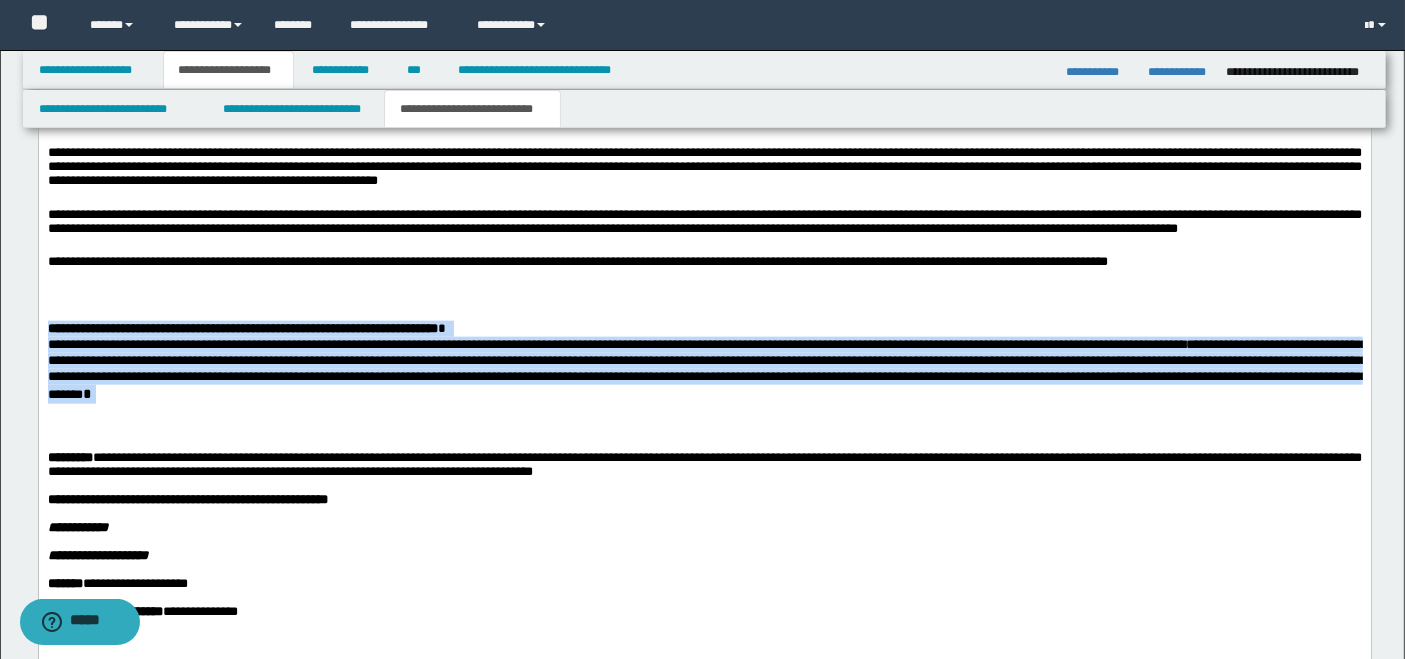 drag, startPoint x: 49, startPoint y: 328, endPoint x: 1054, endPoint y: 418, distance: 1009.0218 